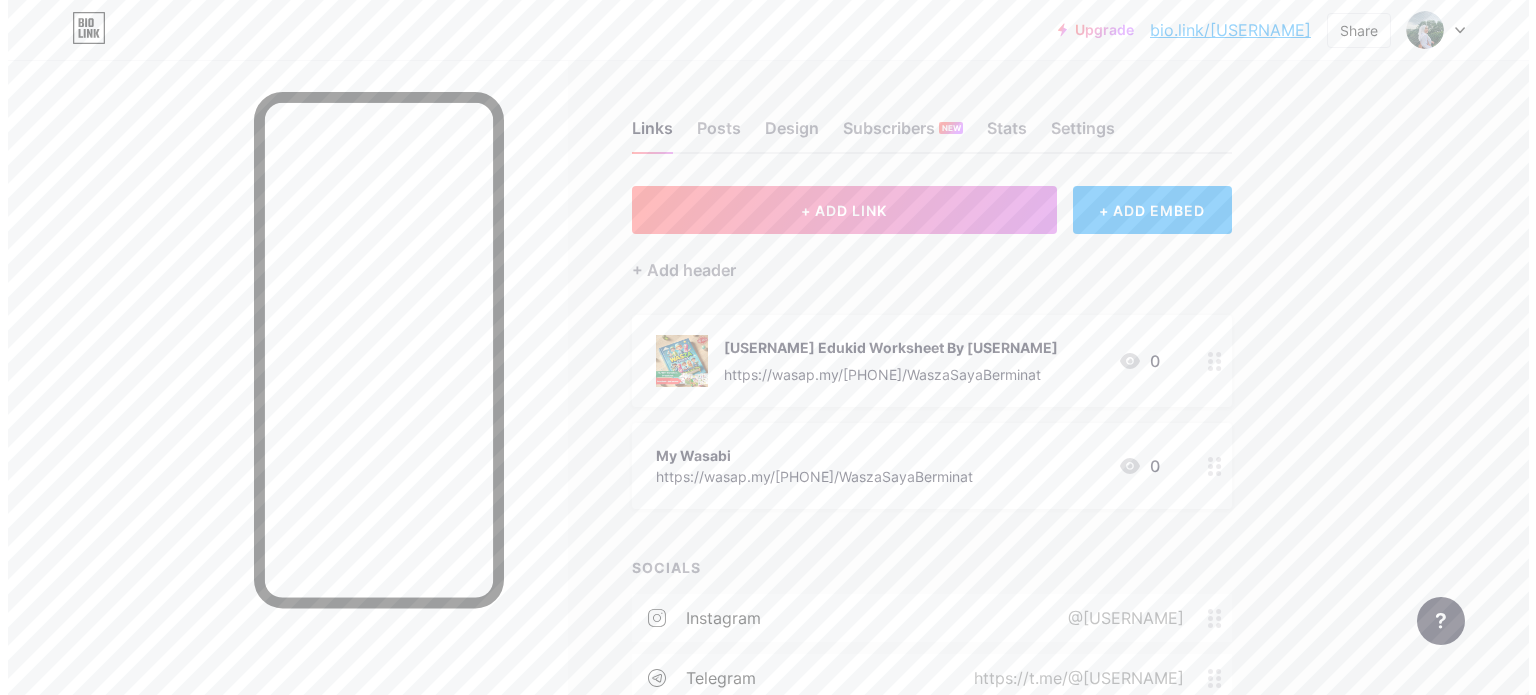 scroll, scrollTop: 0, scrollLeft: 0, axis: both 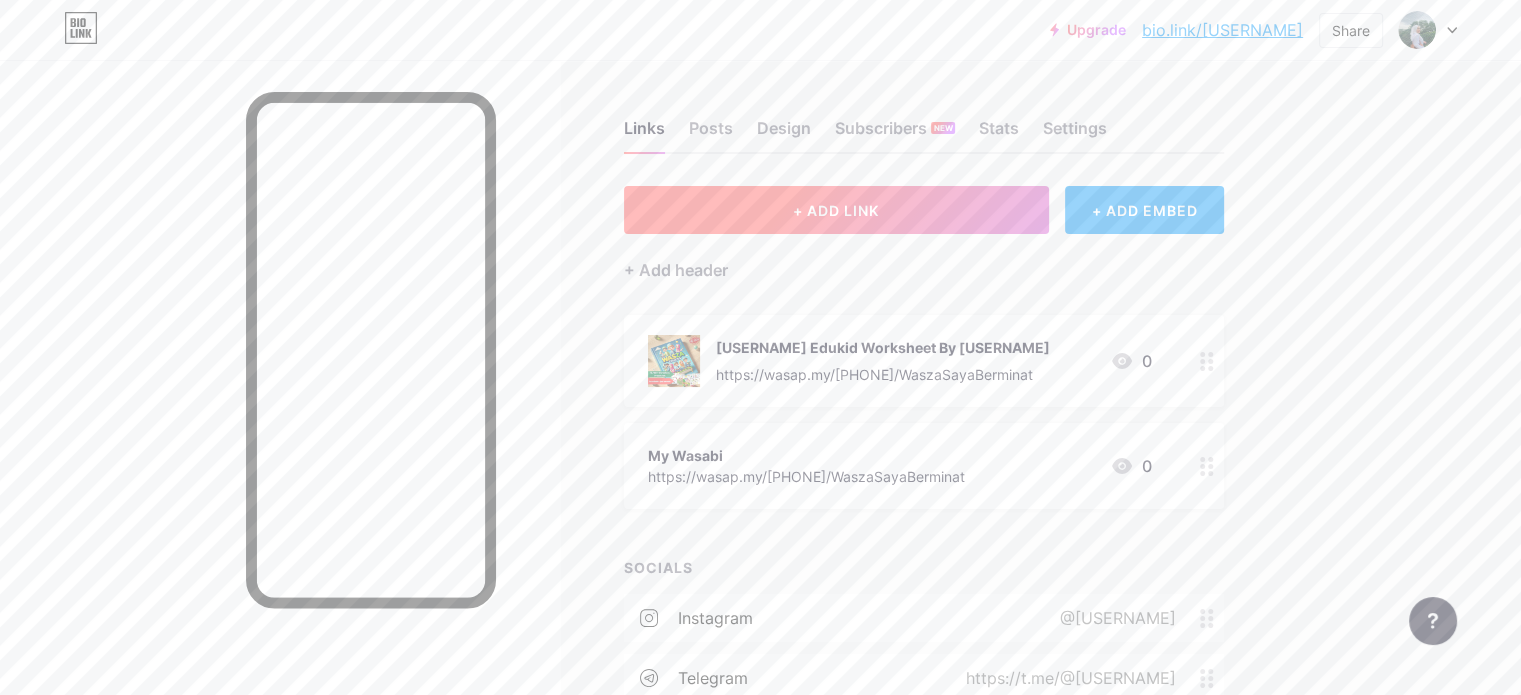 click on "+ ADD LINK" at bounding box center (836, 210) 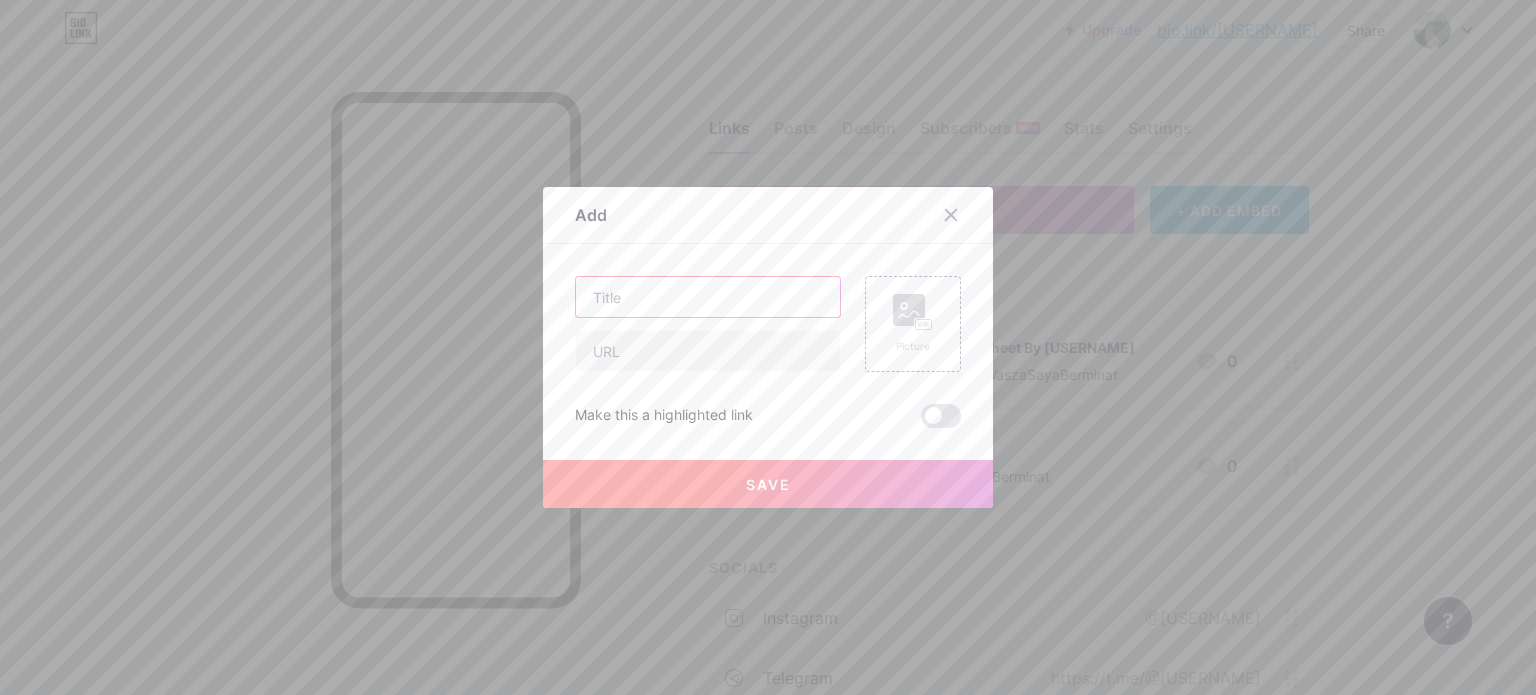 click at bounding box center (708, 297) 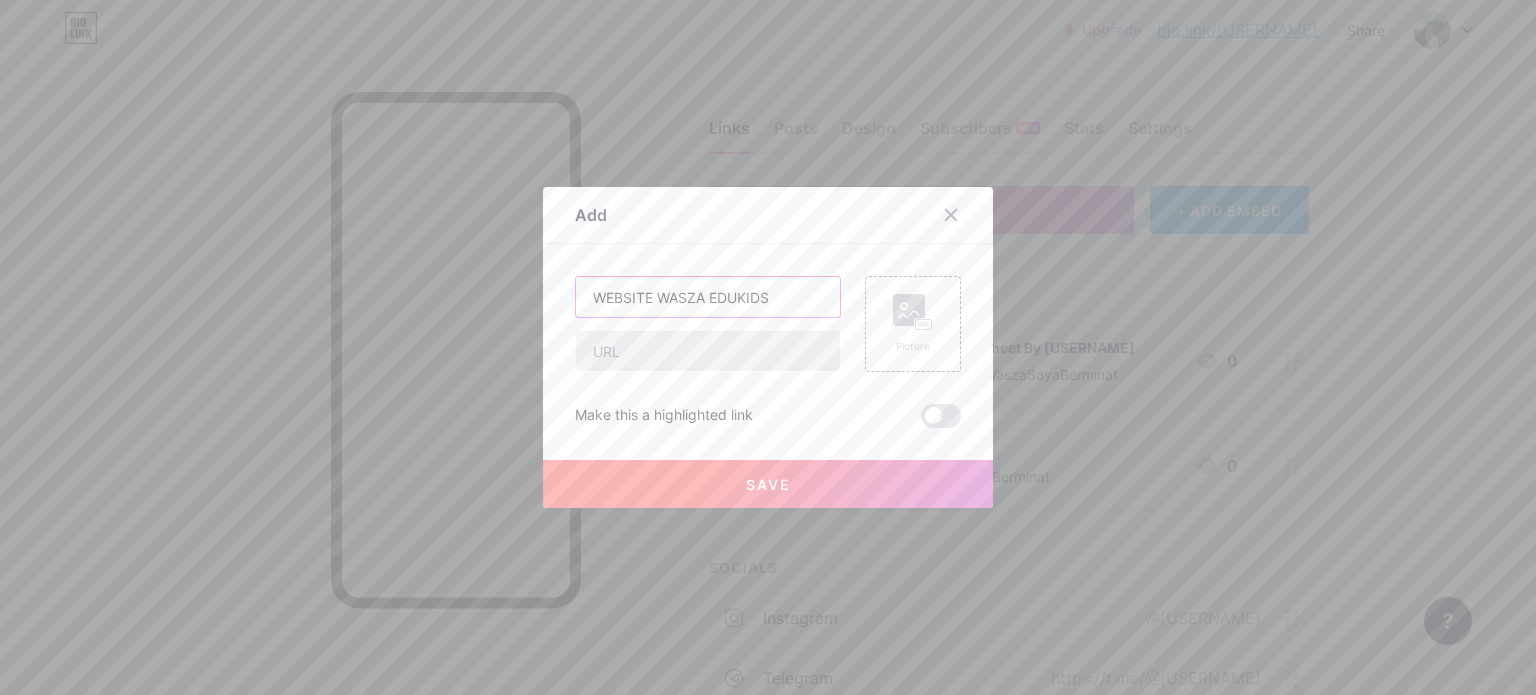 type on "WEBSITE WASZA EDUKIDS" 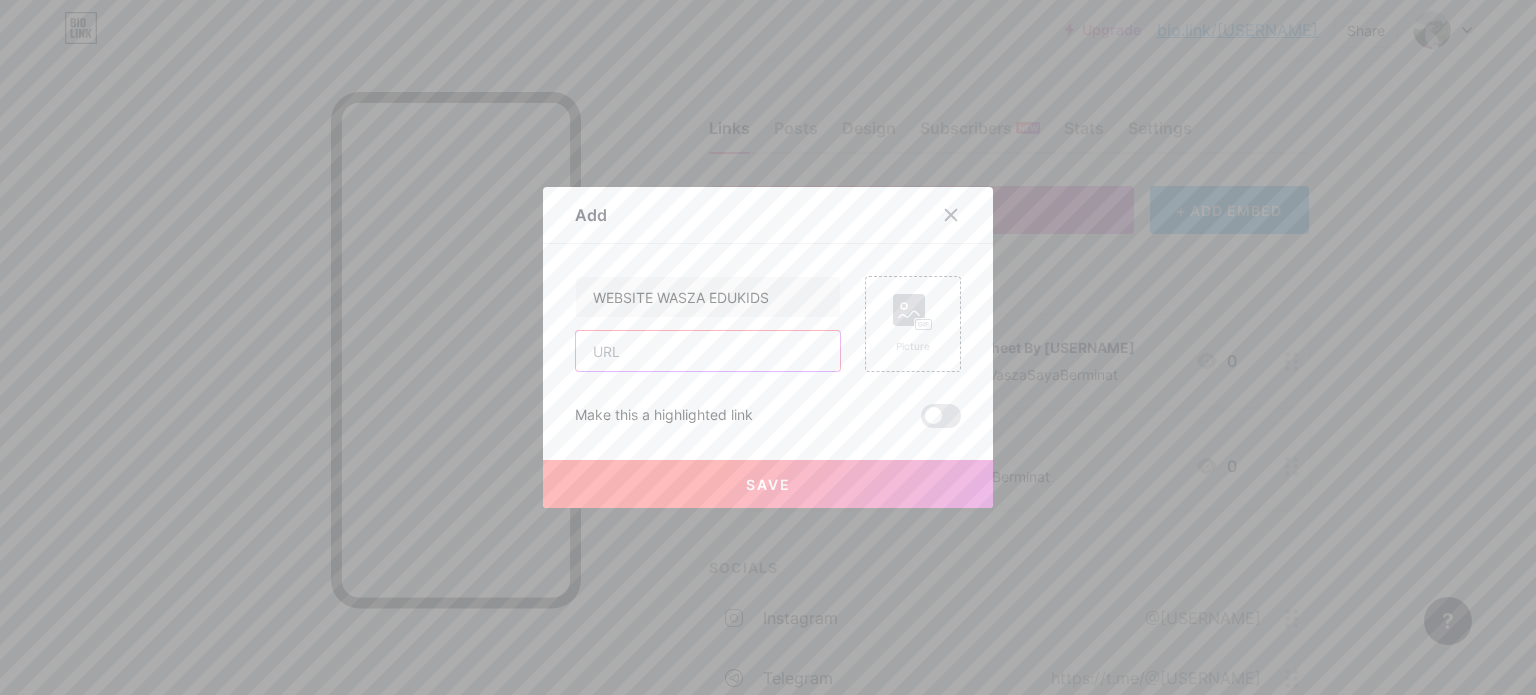 click at bounding box center (708, 351) 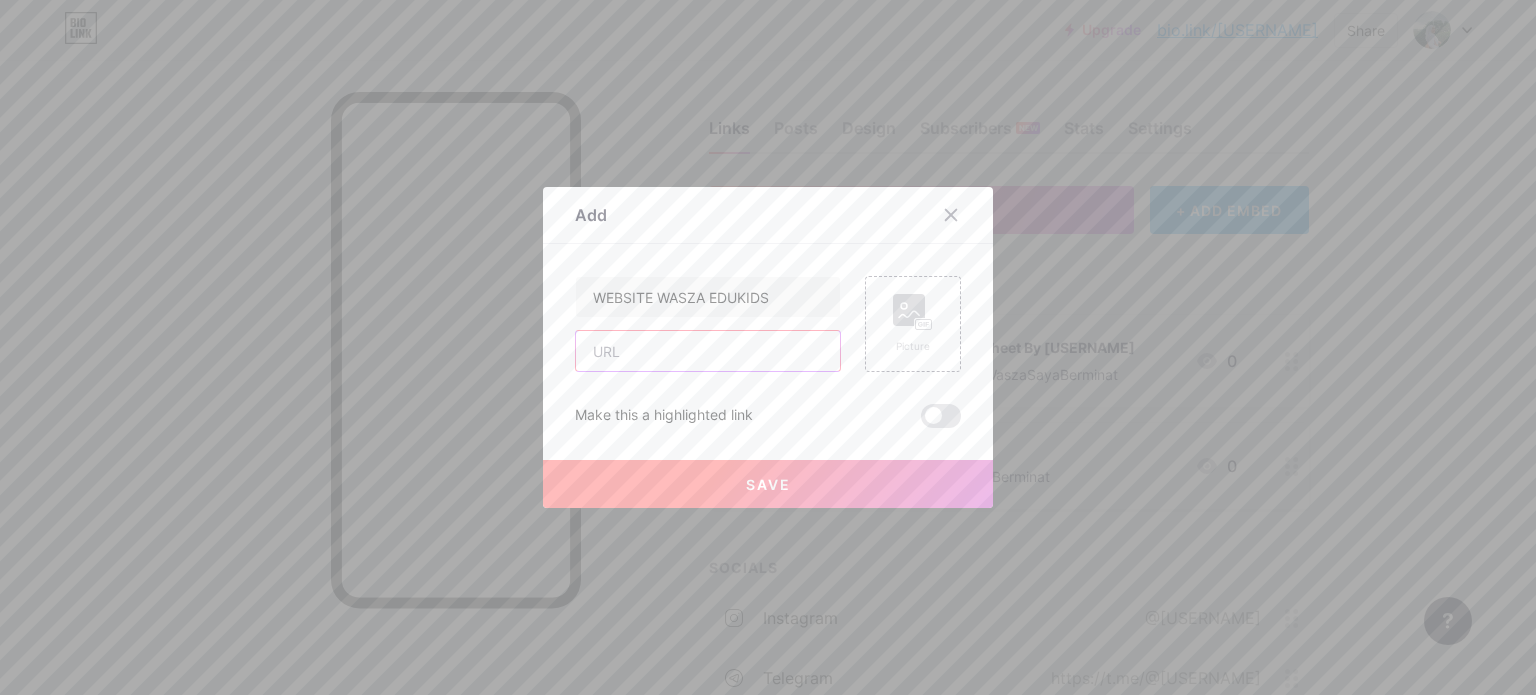 paste on "https://www.canva.com/design/DAGu5fq88MQ/eGY9KD4vRHATj9aluUkxNQ/edit" 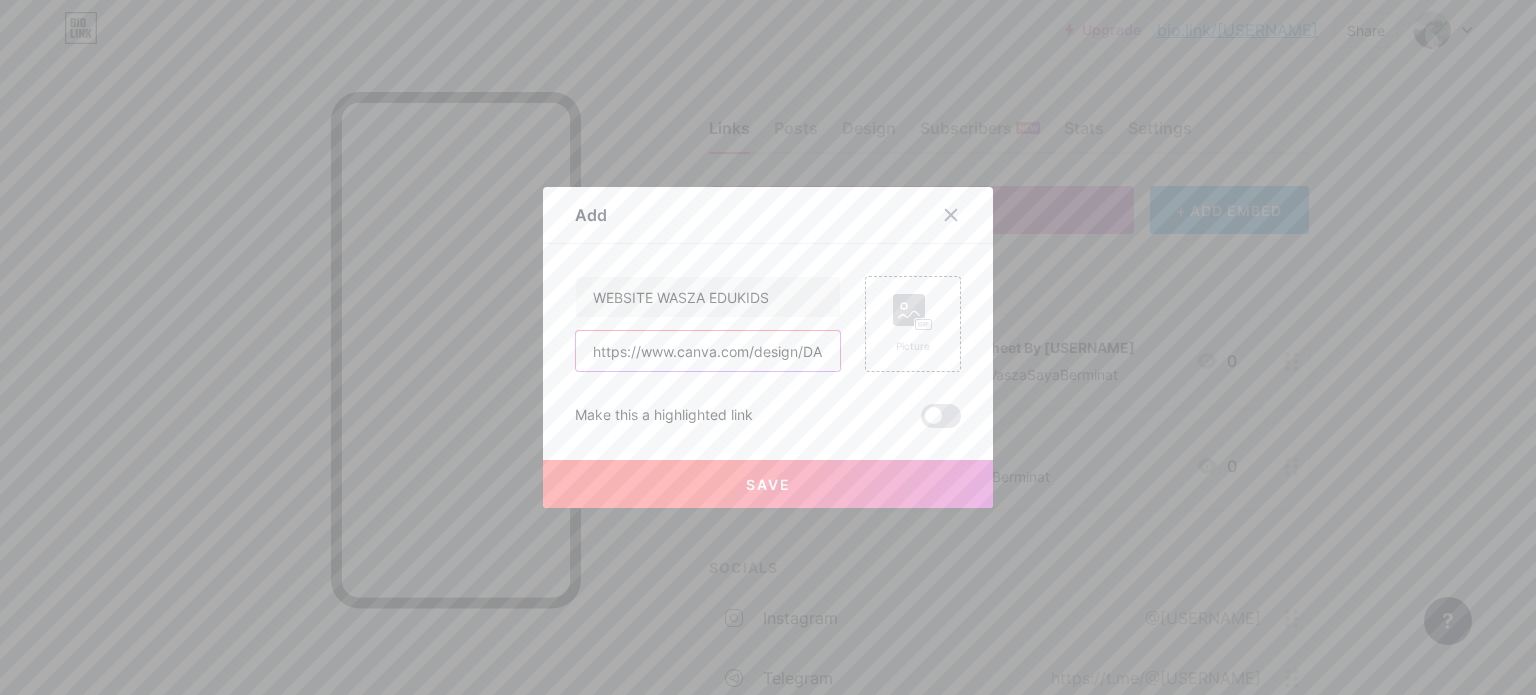 scroll, scrollTop: 0, scrollLeft: 300, axis: horizontal 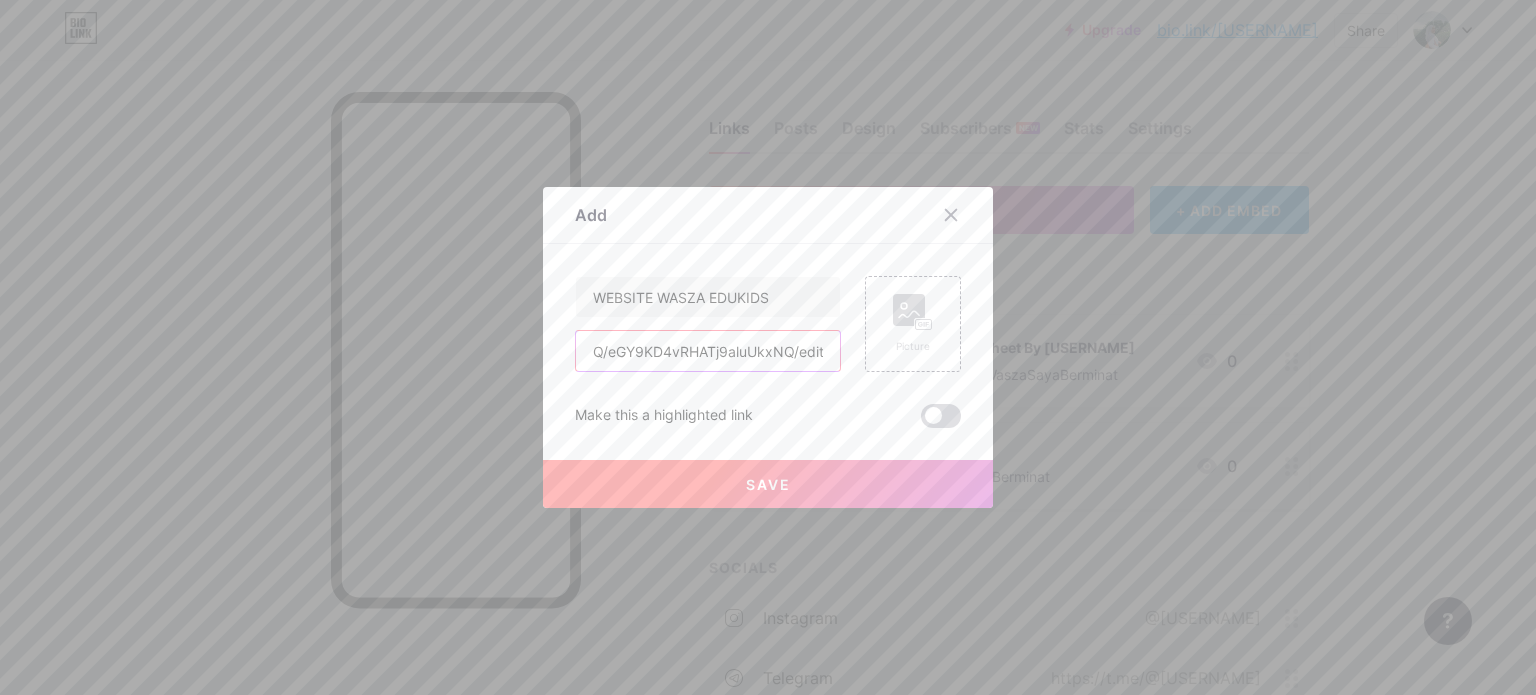 type on "https://www.canva.com/design/DAGu5fq88MQ/eGY9KD4vRHATj9aluUkxNQ/edit" 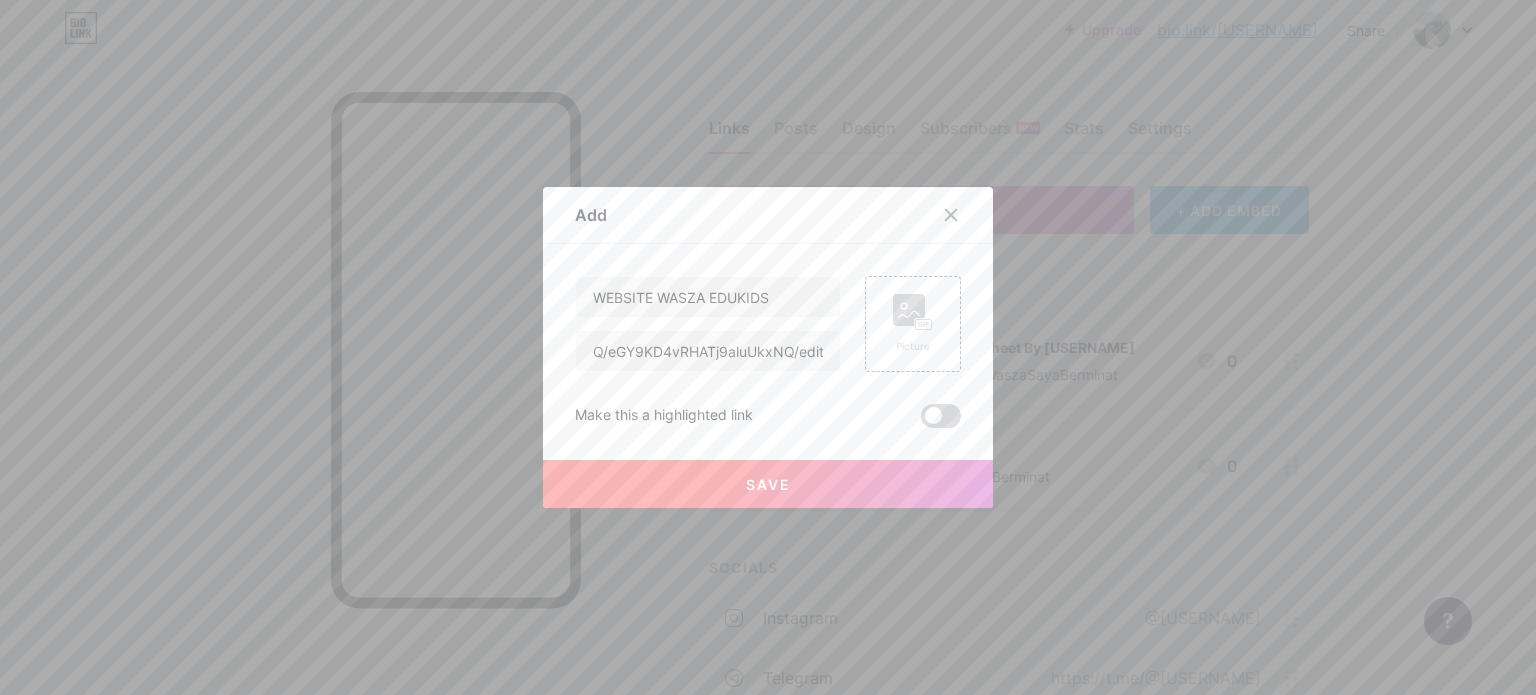 click at bounding box center [941, 416] 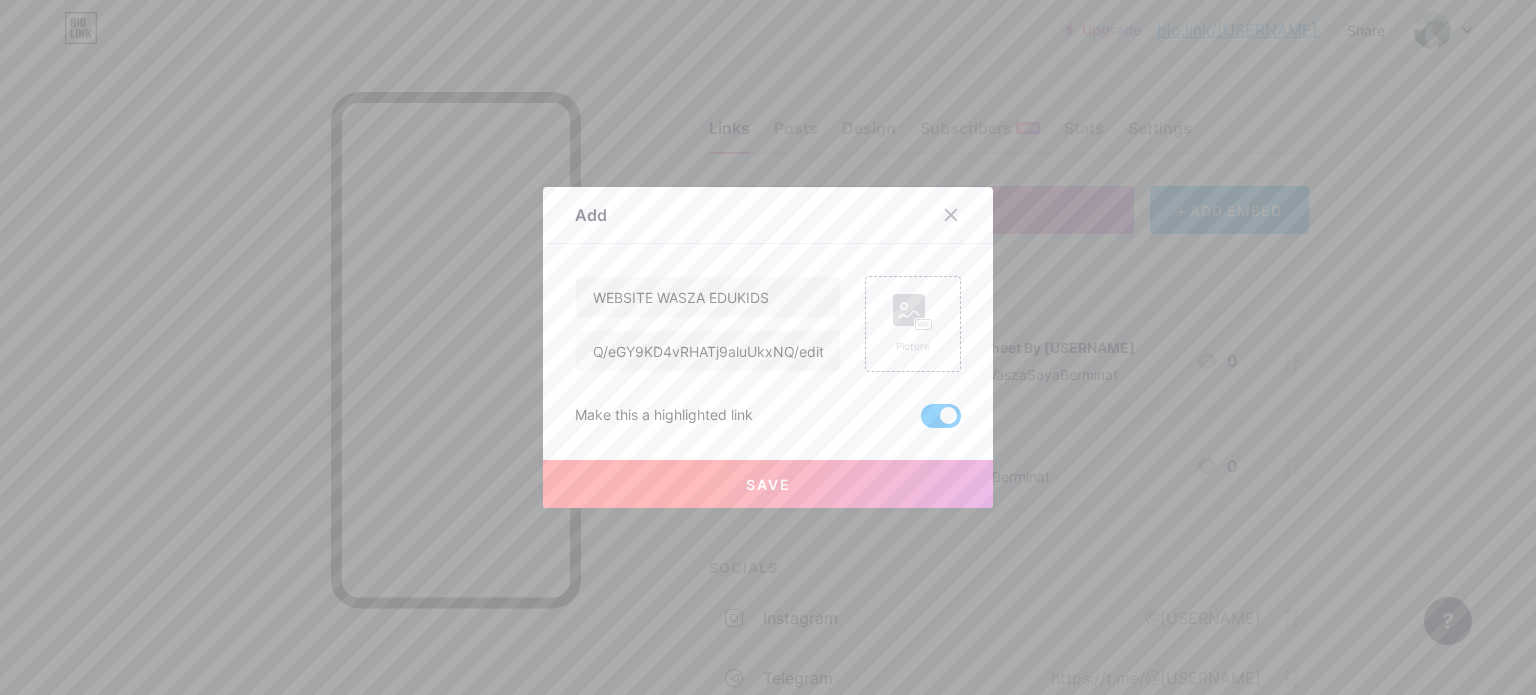 scroll, scrollTop: 0, scrollLeft: 0, axis: both 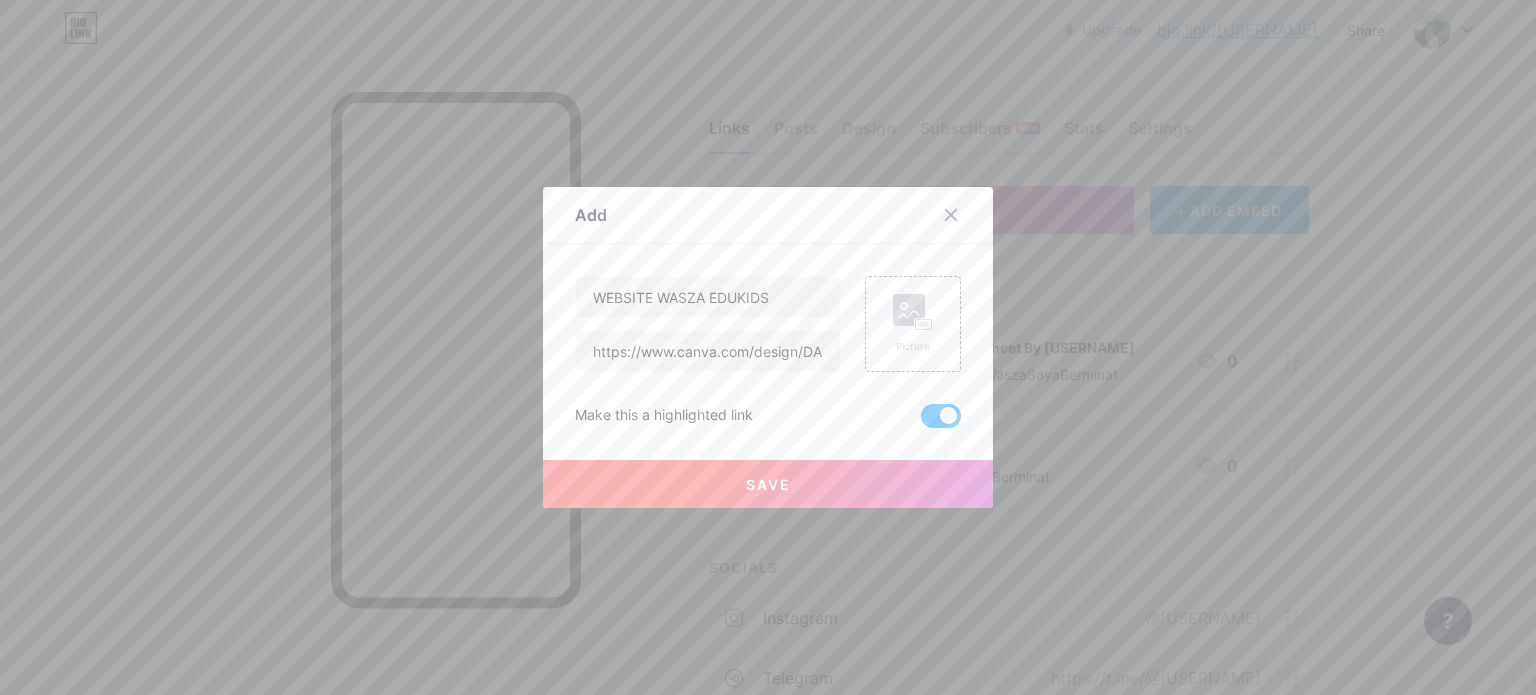 click on "Save" at bounding box center [768, 484] 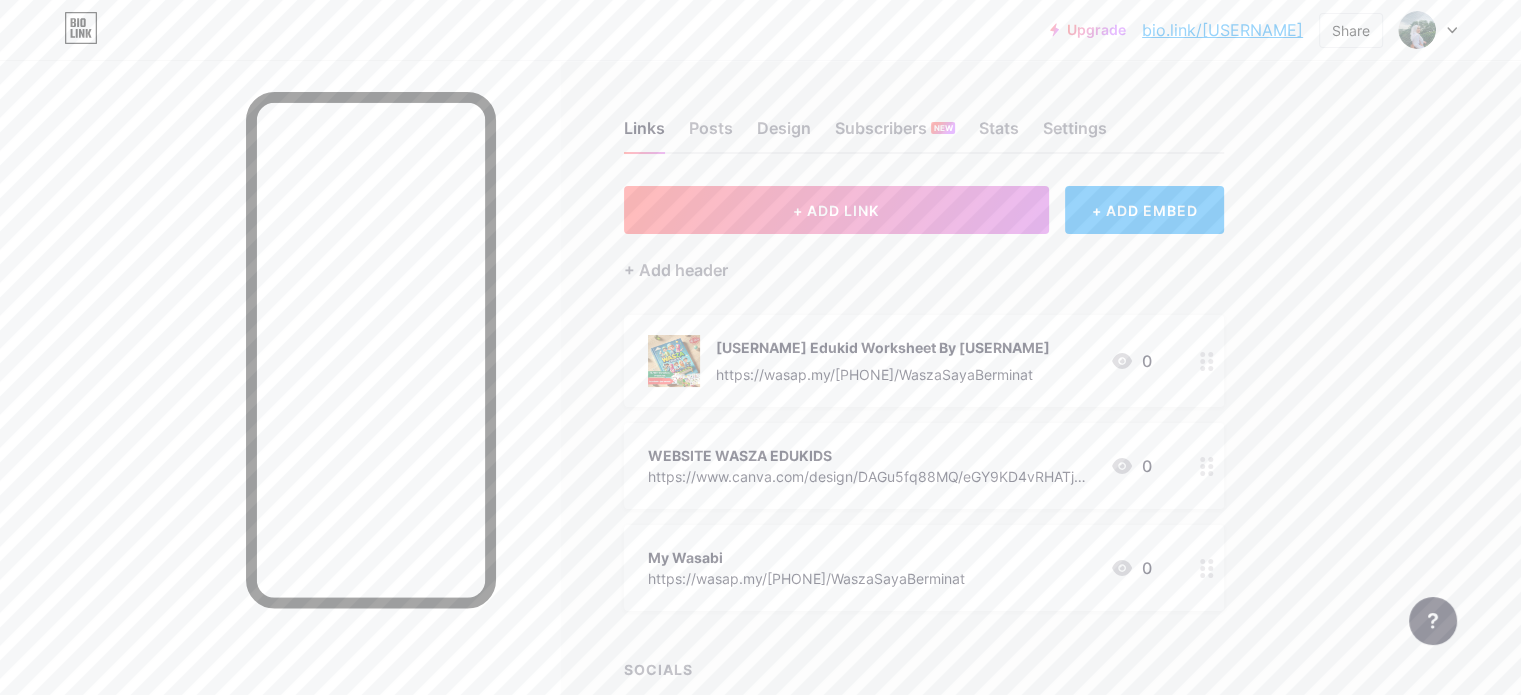 click at bounding box center [1207, 466] 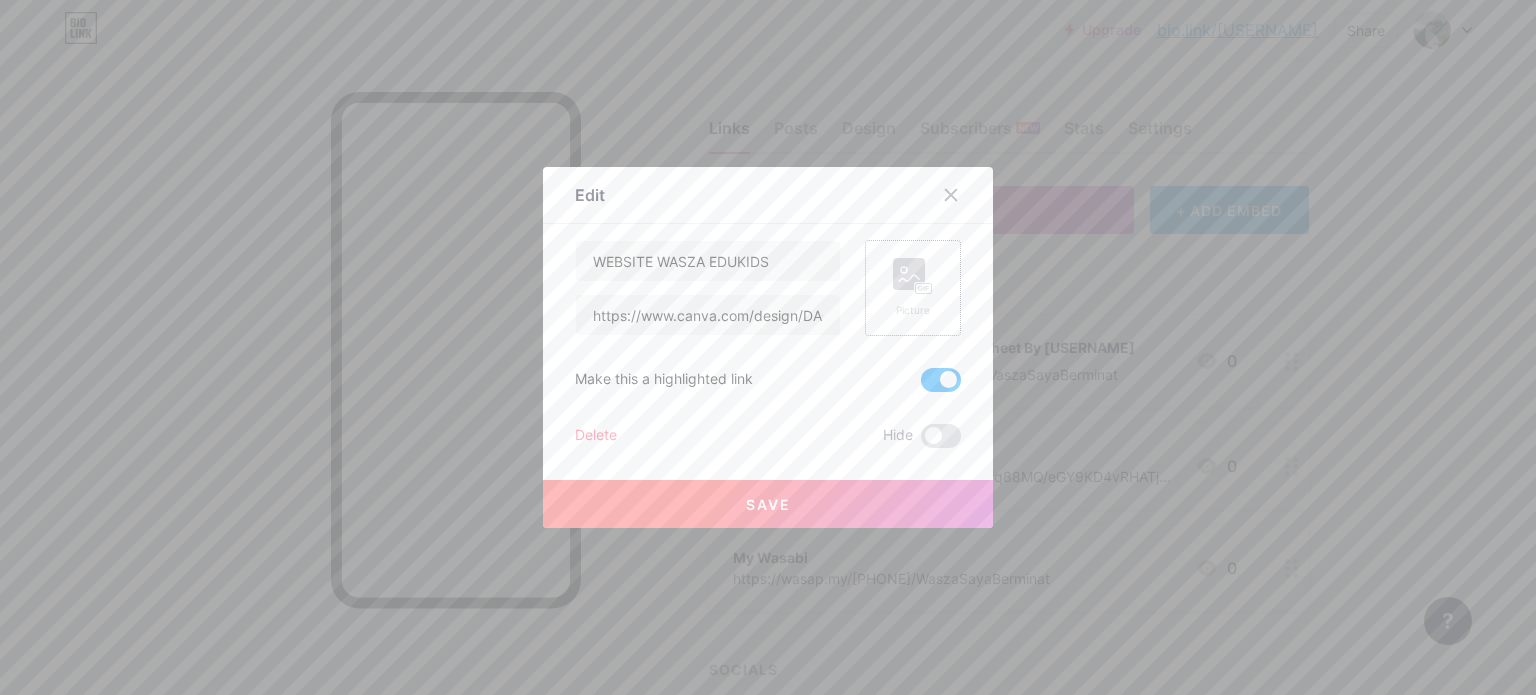 click 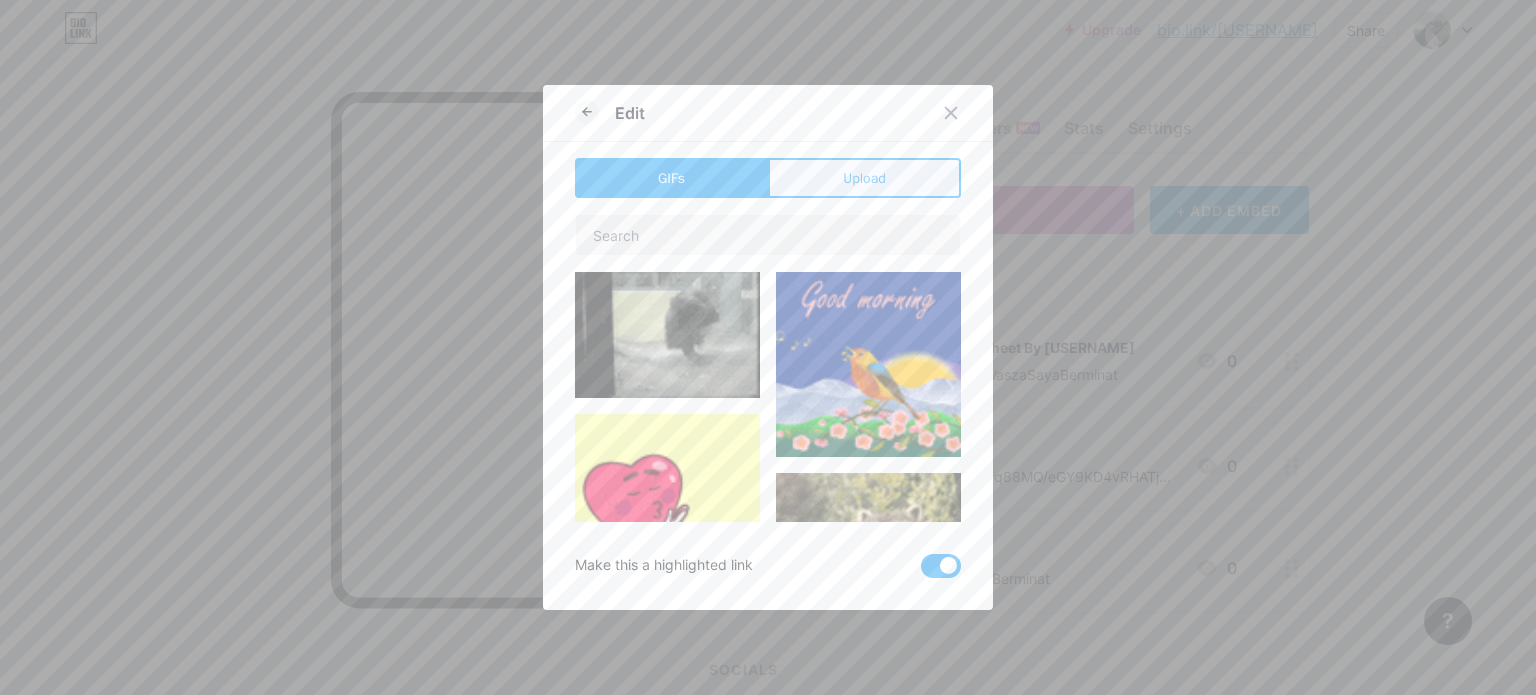 click on "Upload" at bounding box center [864, 178] 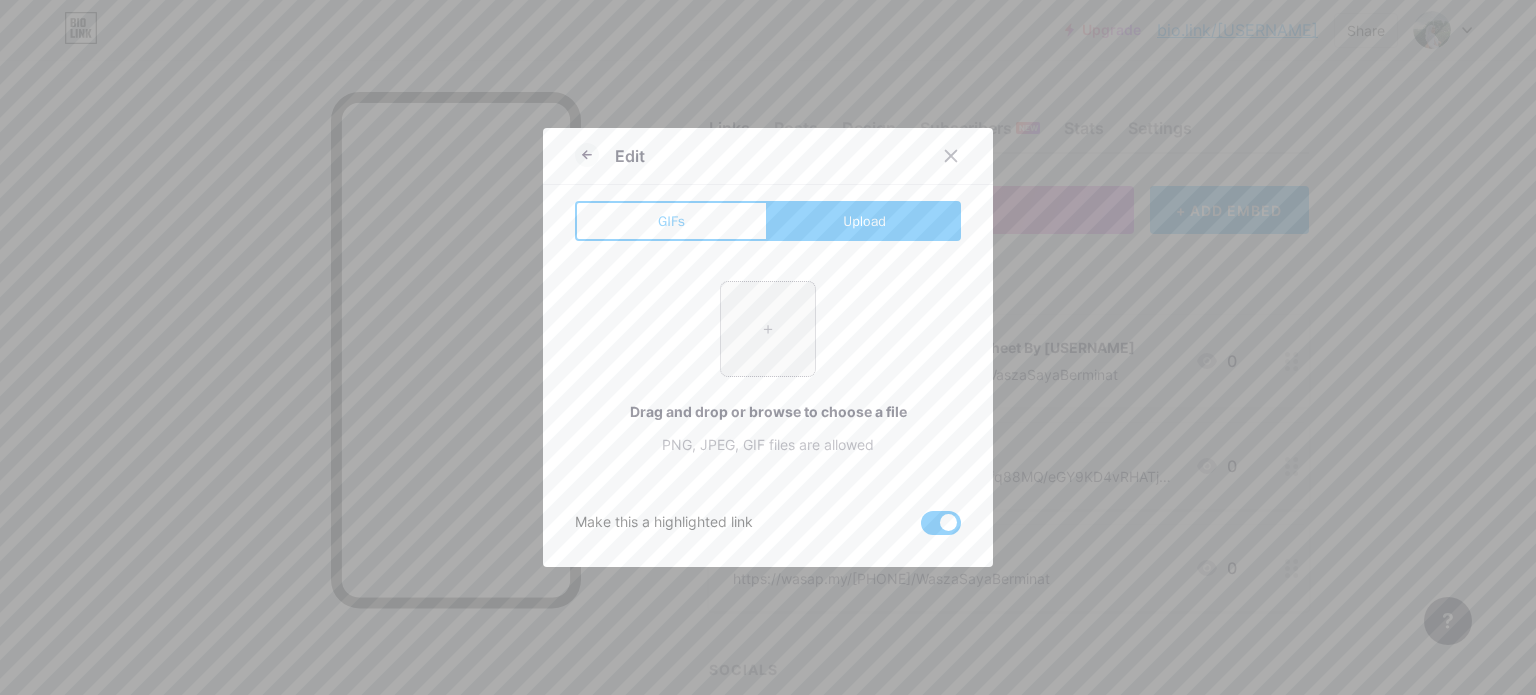 click at bounding box center [768, 329] 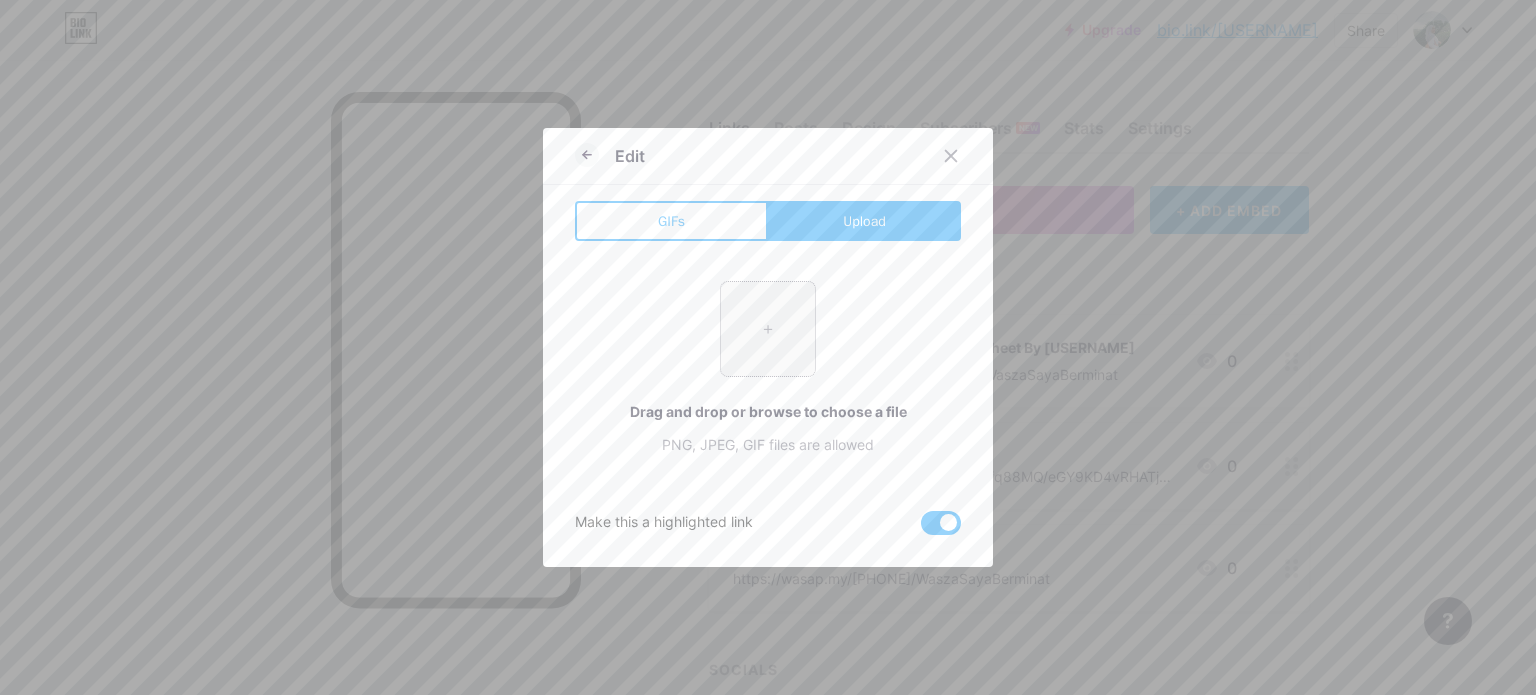 type on "C:\fakepath\[FILENAME]" 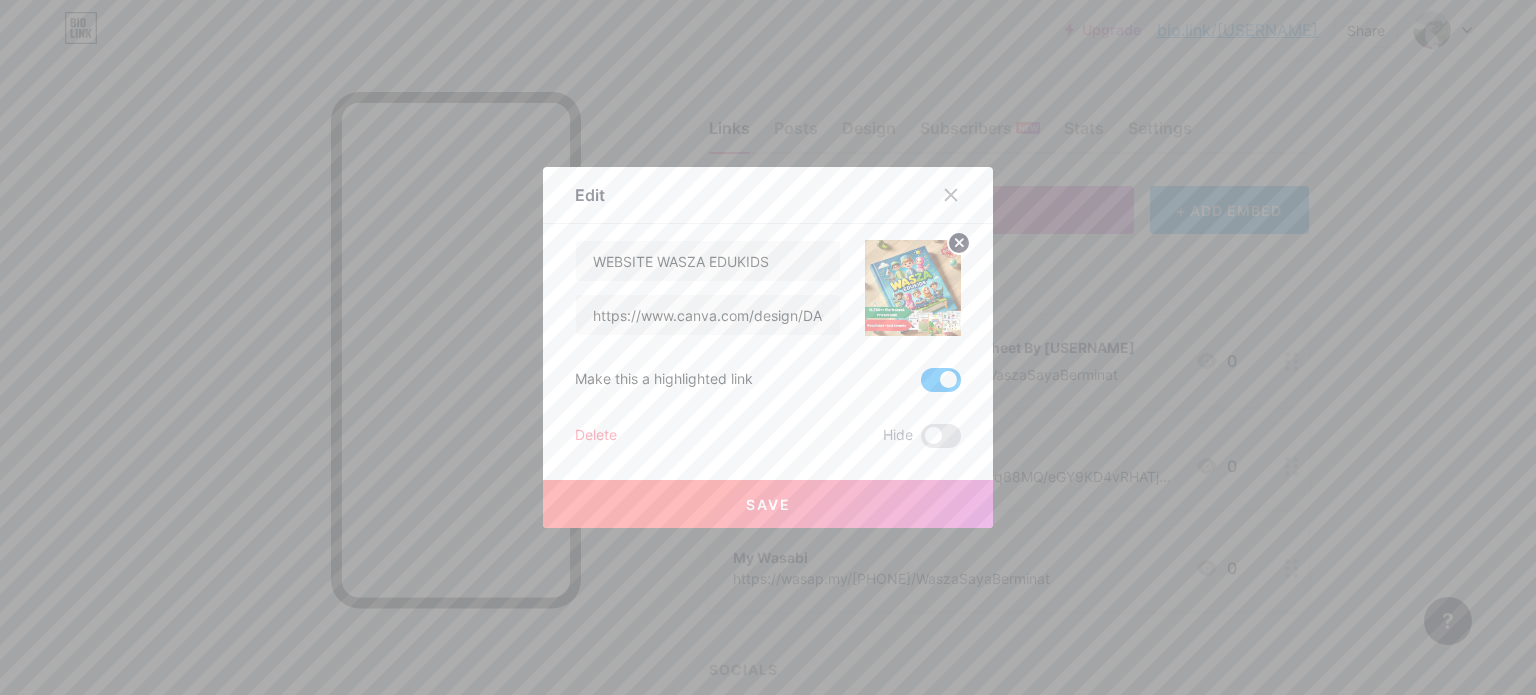click at bounding box center [913, 288] 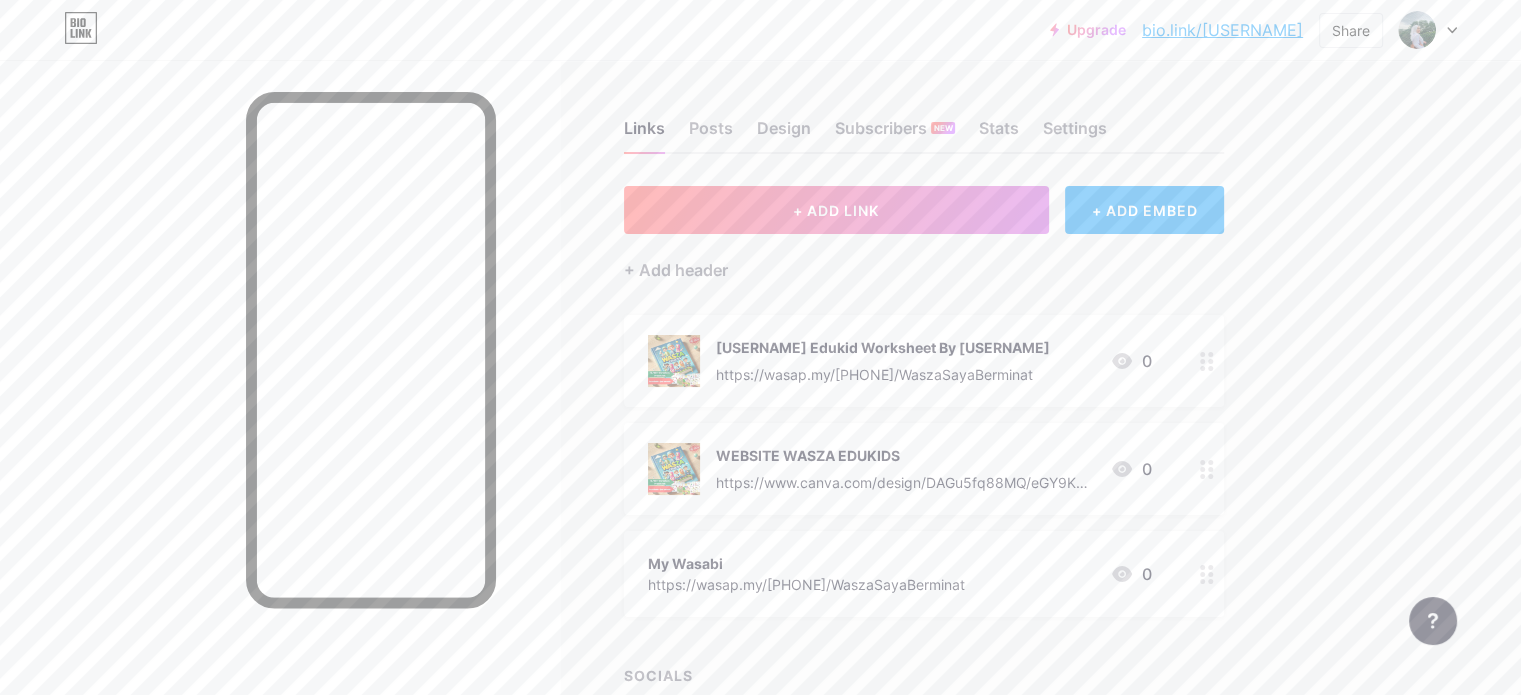 click 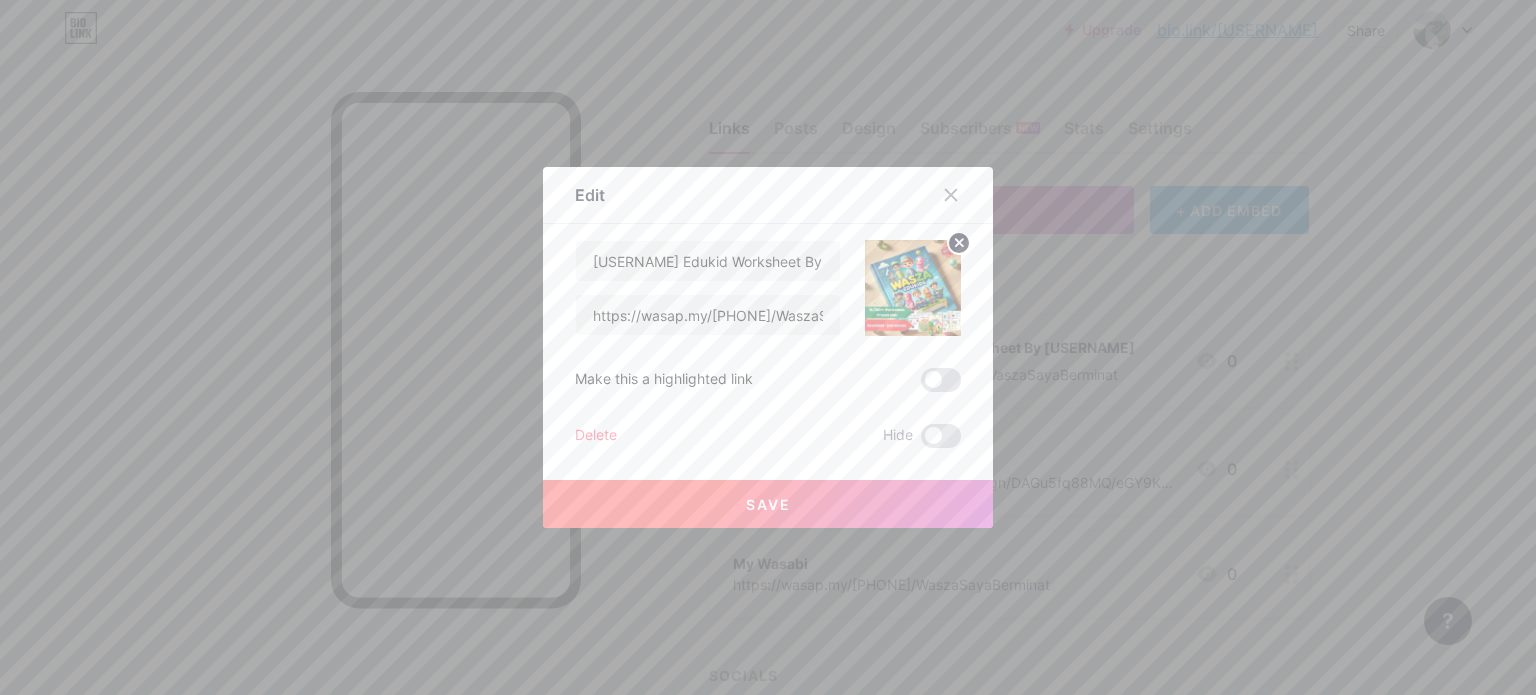 click on "Delete" at bounding box center [596, 436] 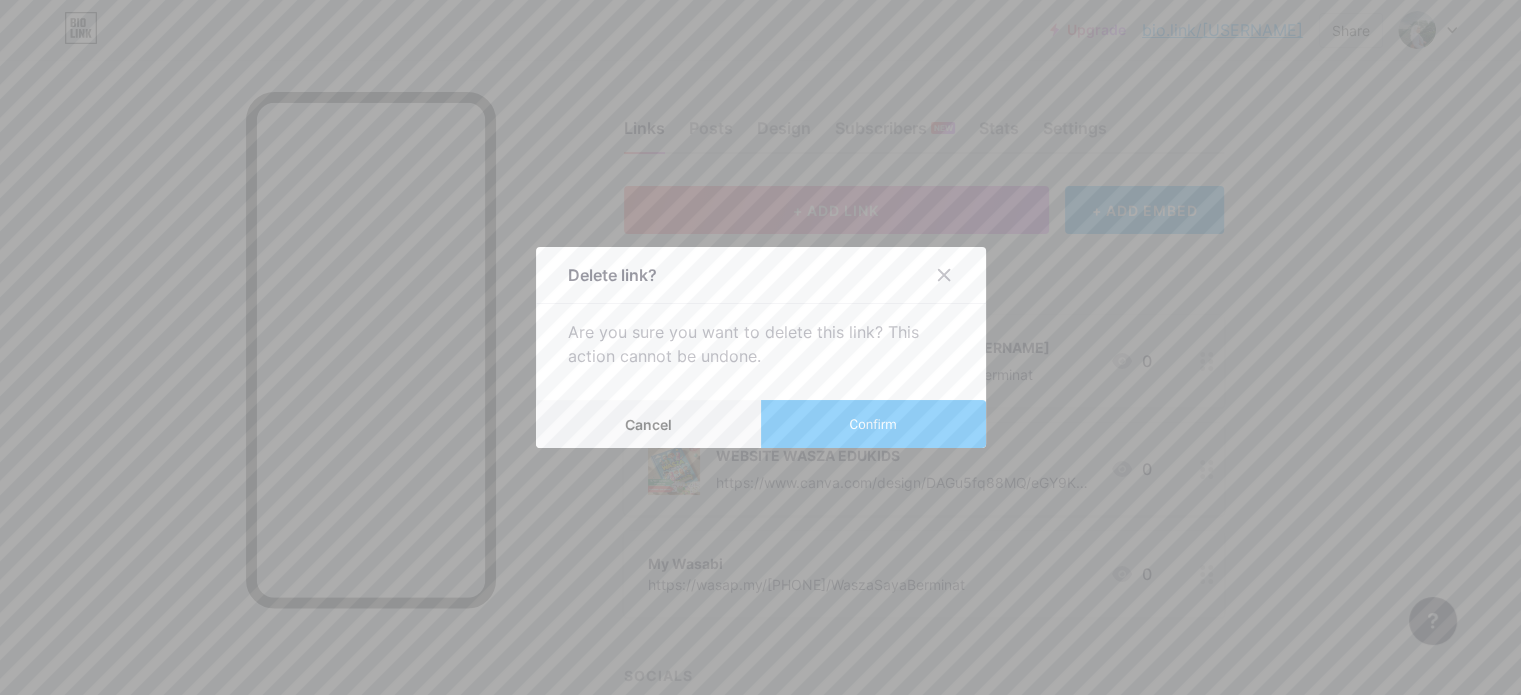 click on "Confirm" at bounding box center [872, 424] 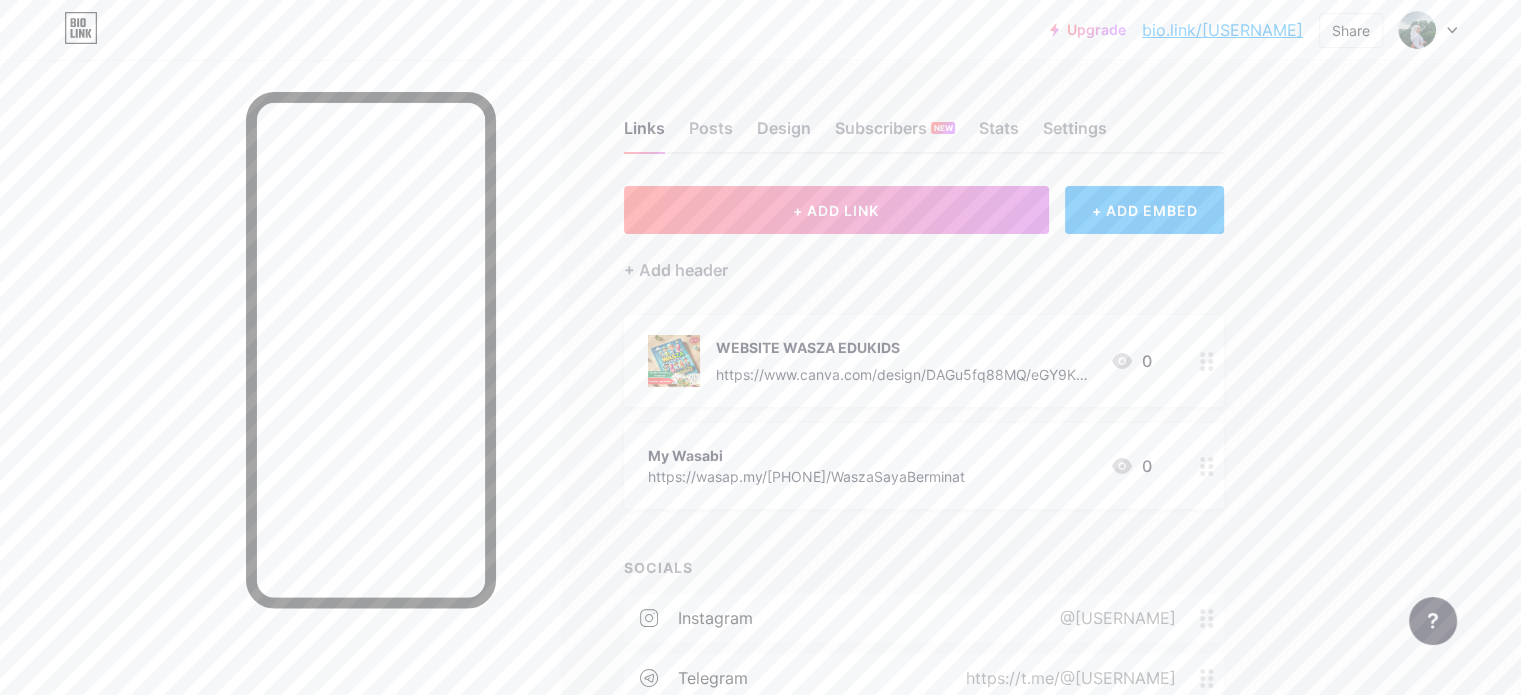 click on "WEBSITE WASZA EDUKID
https://www.canva.com/design/[ID]/[ID]/edit" at bounding box center (905, 361) 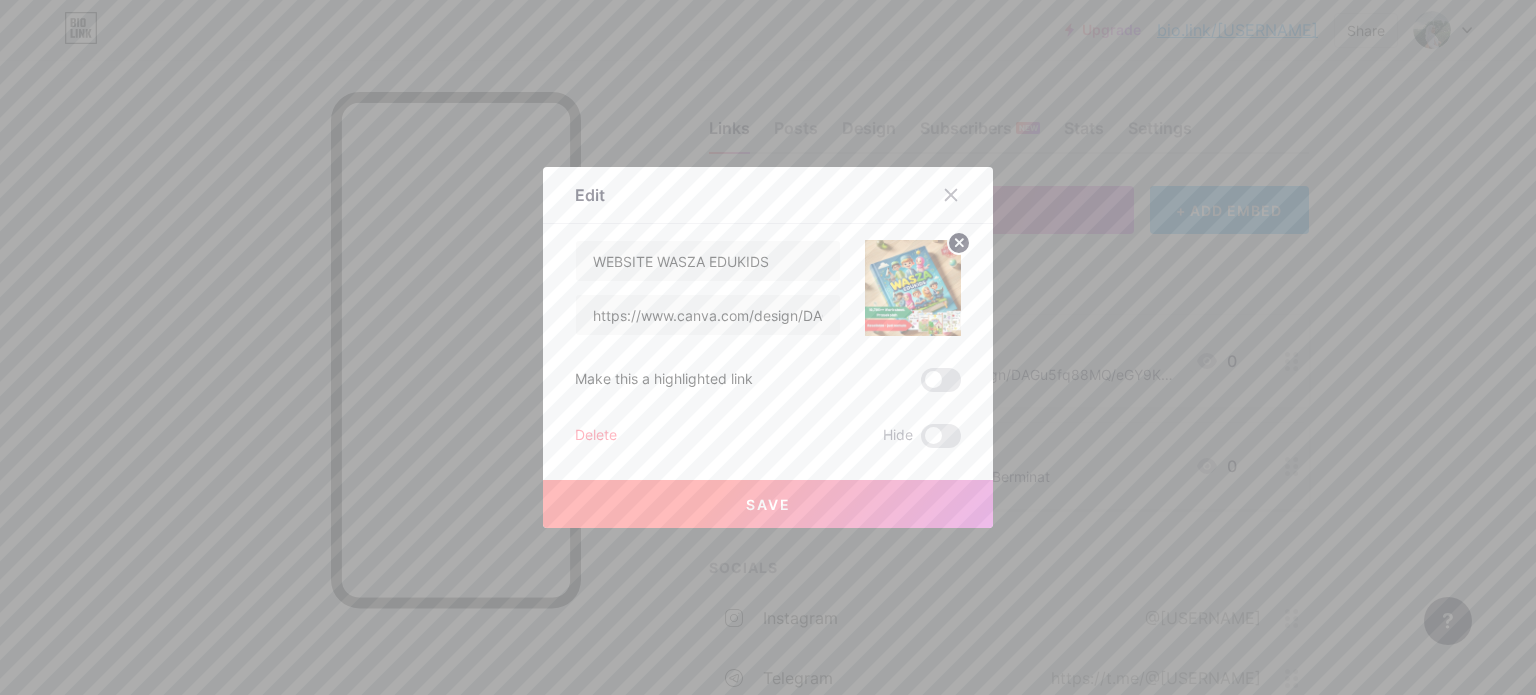 click at bounding box center [768, 347] 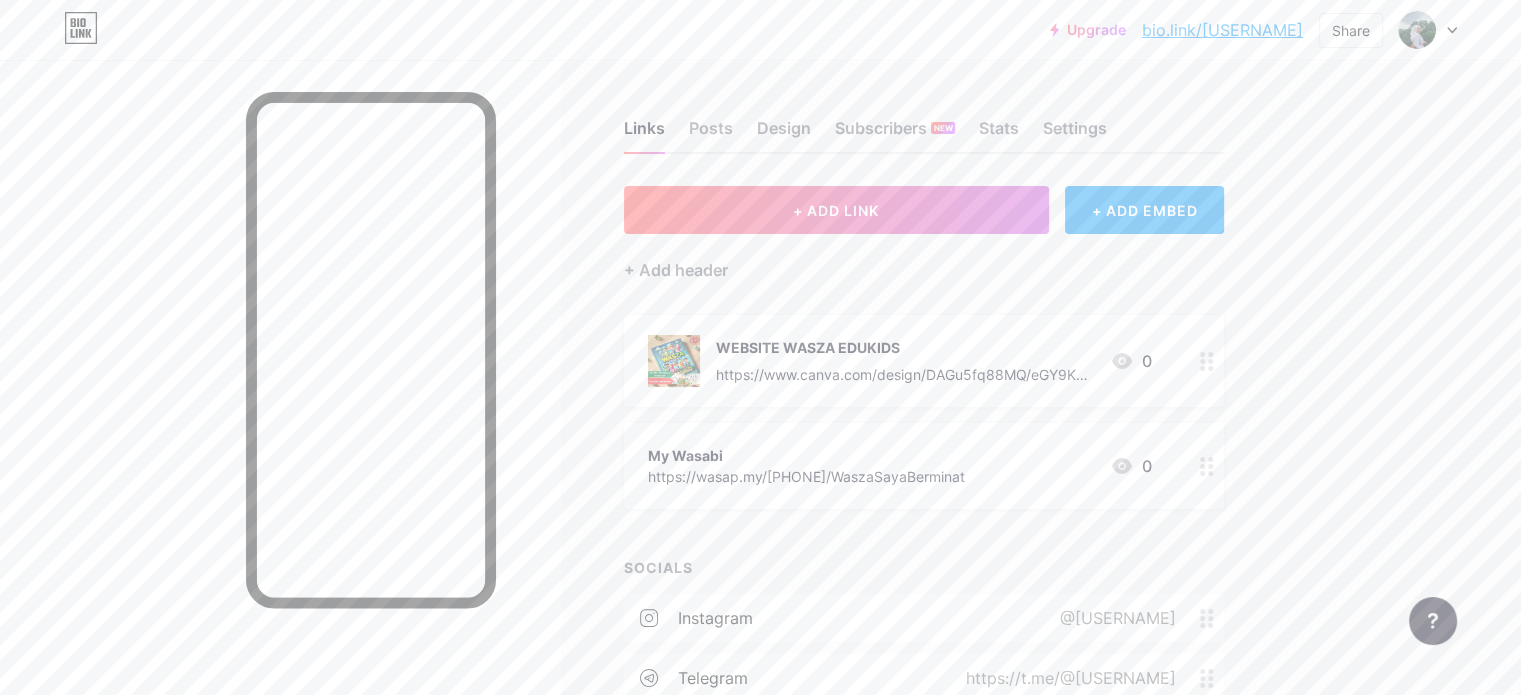 click on "bio.link/[USERNAME]" at bounding box center [1222, 30] 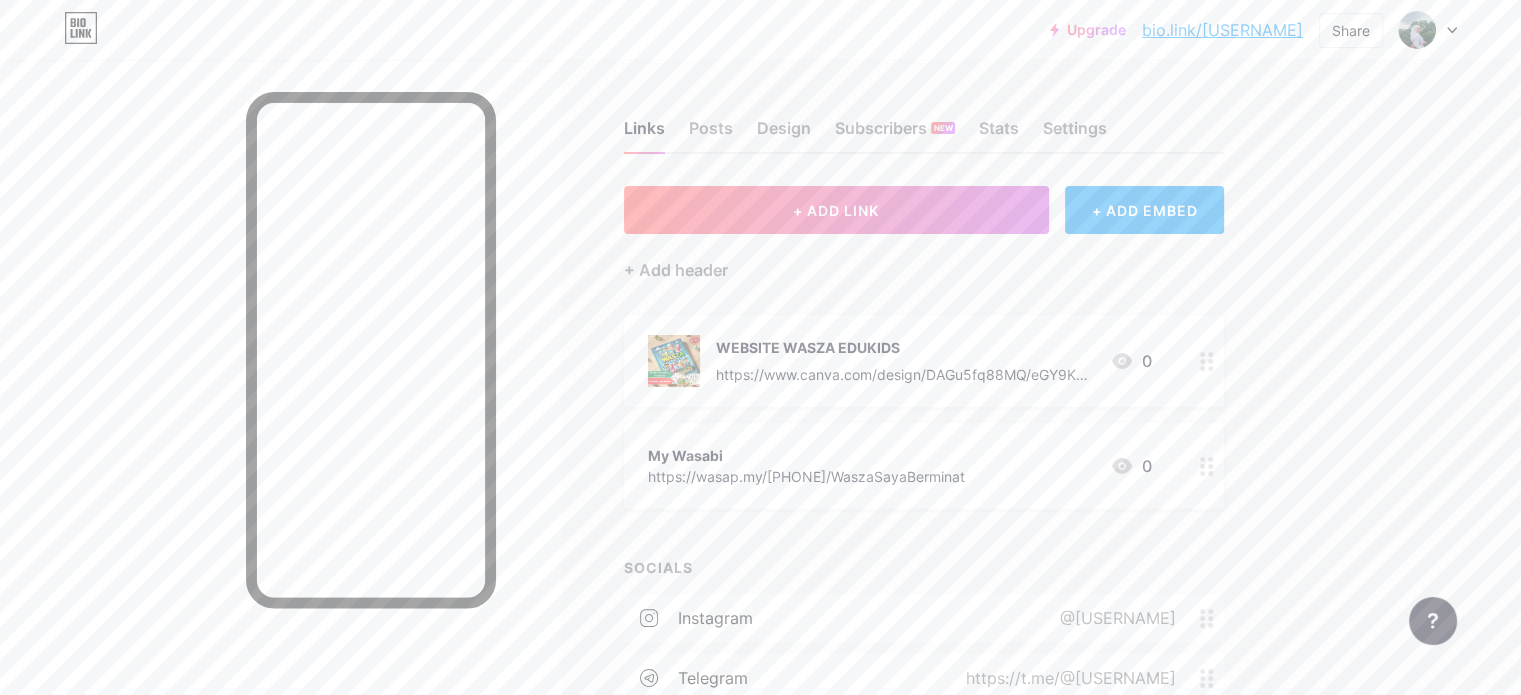 drag, startPoint x: 1219, startPoint y: 27, endPoint x: 1072, endPoint y: 76, distance: 154.9516 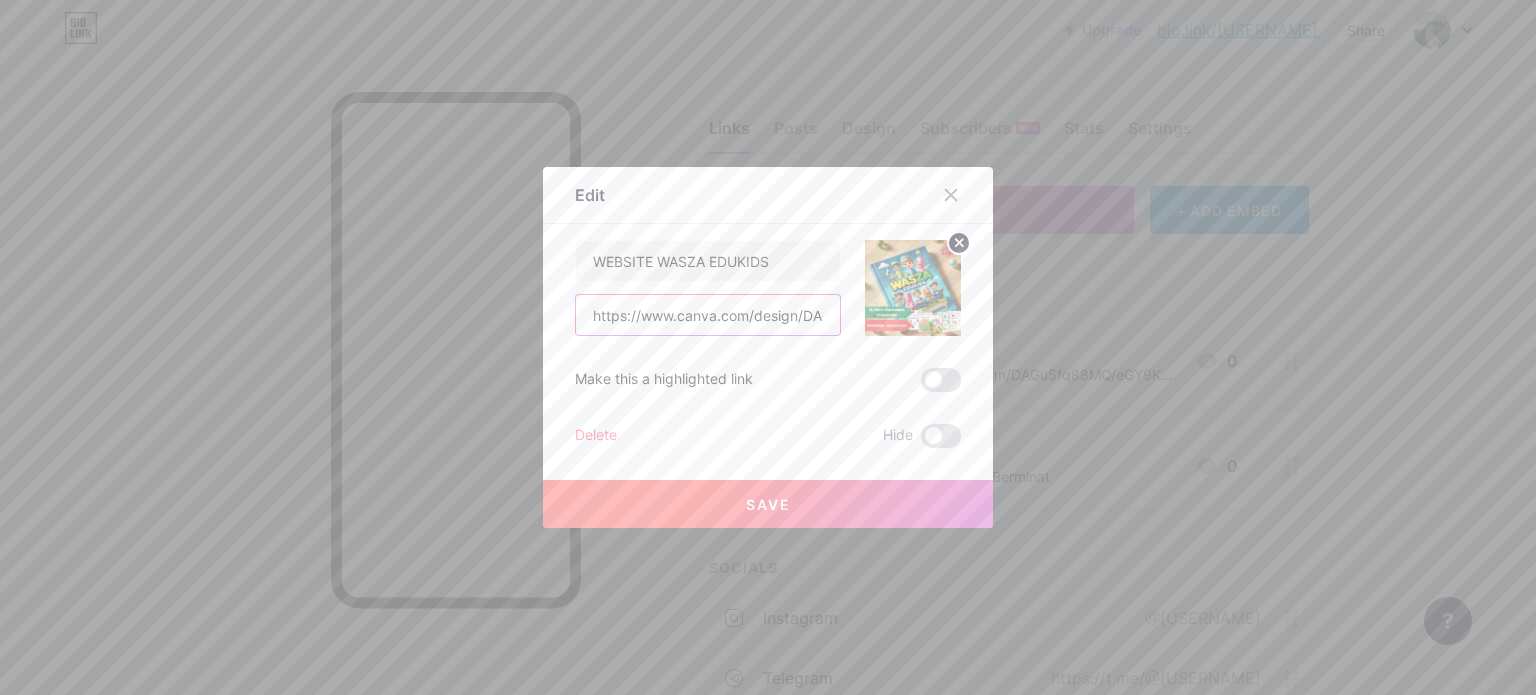 click on "https://www.canva.com/design/DAGu5fq88MQ/eGY9KD4vRHATj9aluUkxNQ/edit" at bounding box center (708, 315) 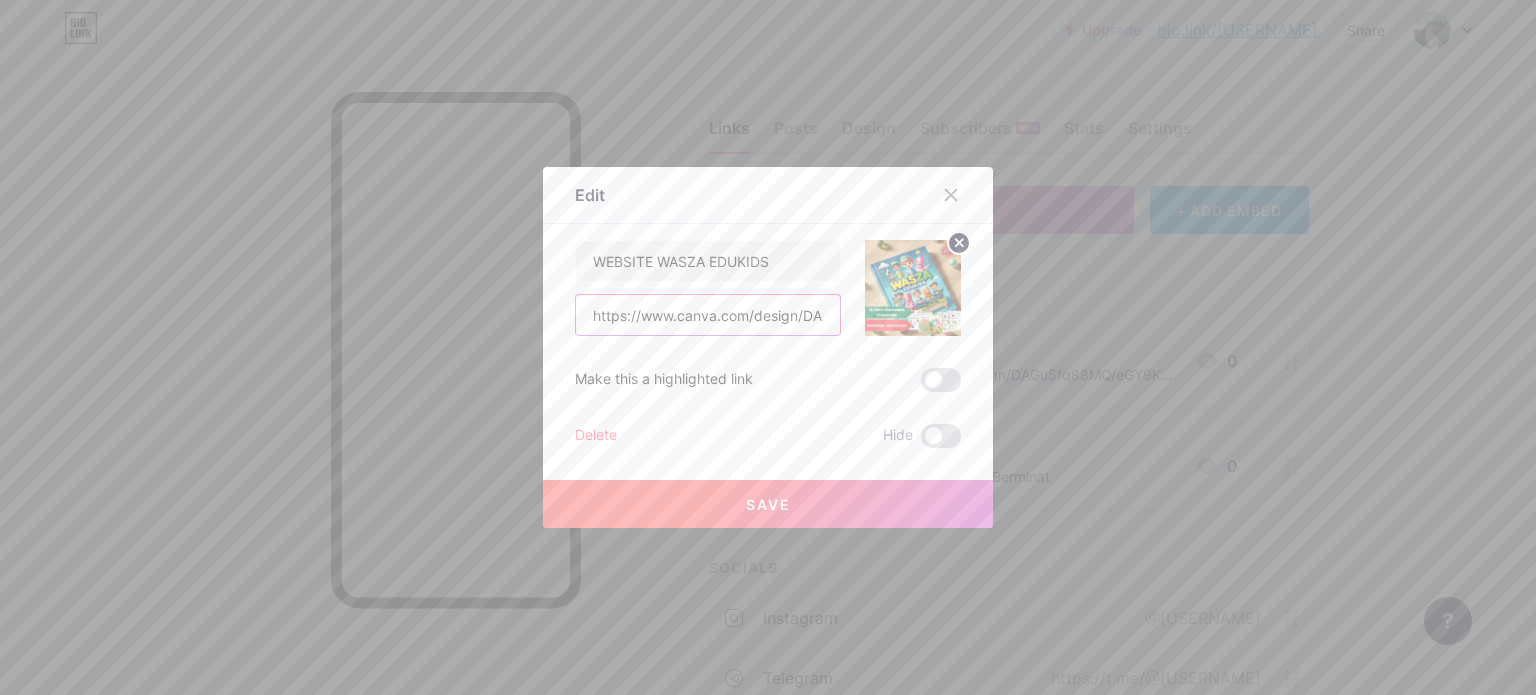 paste on "file:///C:/Users/user/Downloads/[FILENAME]" 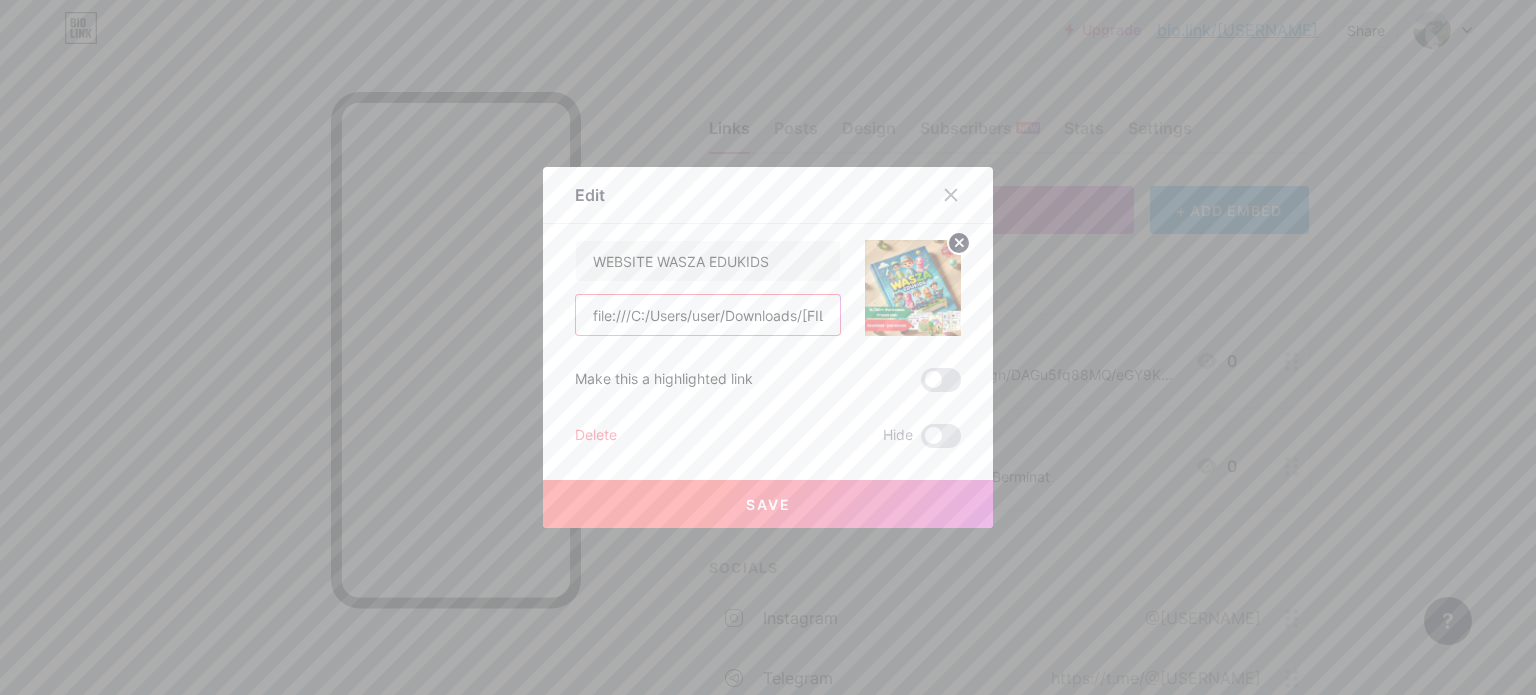 scroll, scrollTop: 0, scrollLeft: 179, axis: horizontal 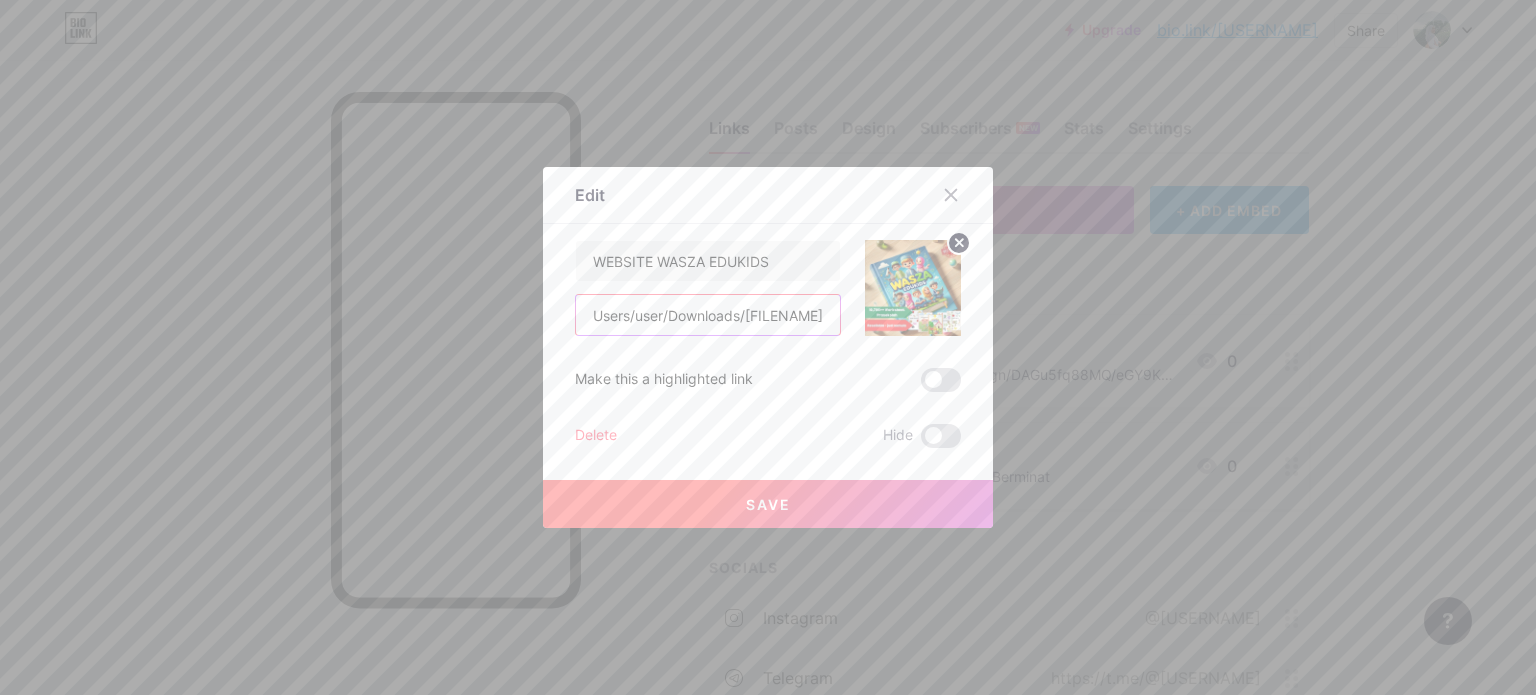 type on "file:///C:/Users/user/Downloads/[FILENAME]" 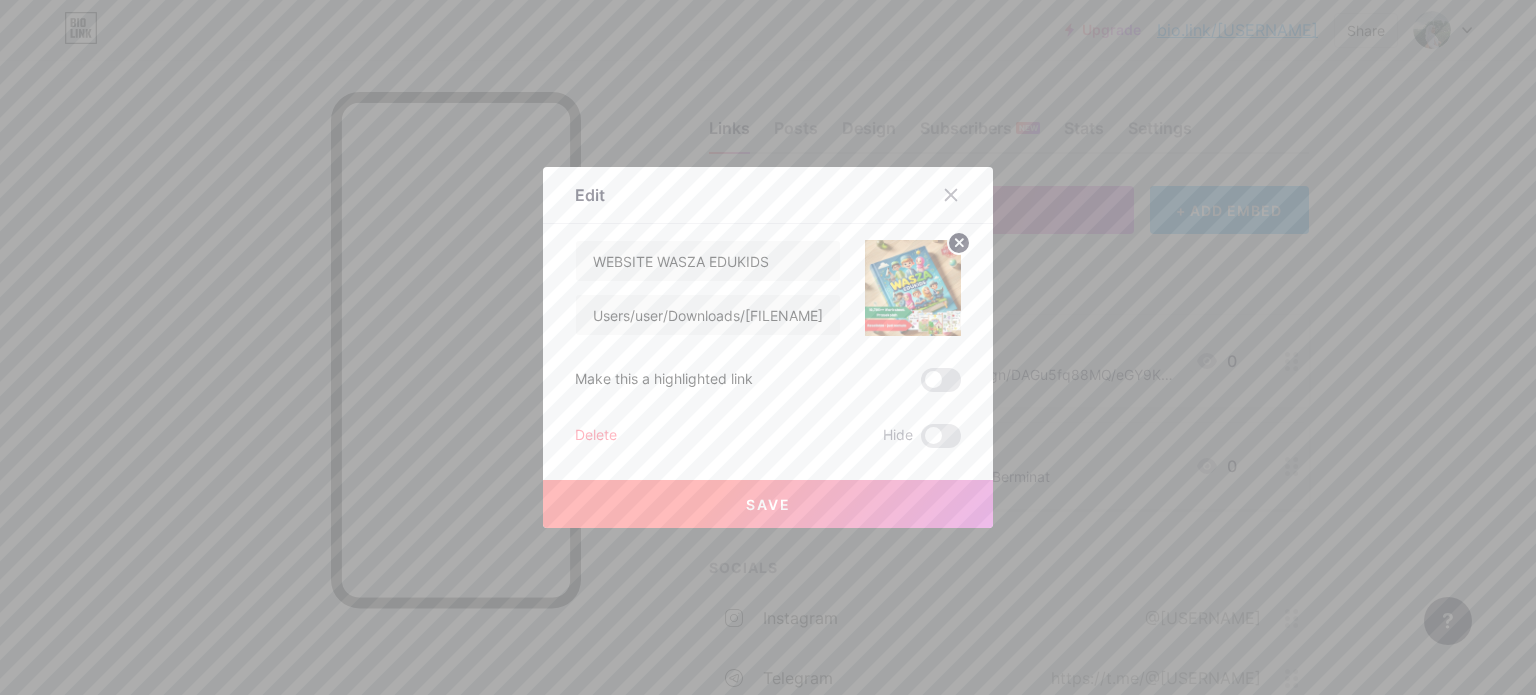 click on "Save" at bounding box center [768, 504] 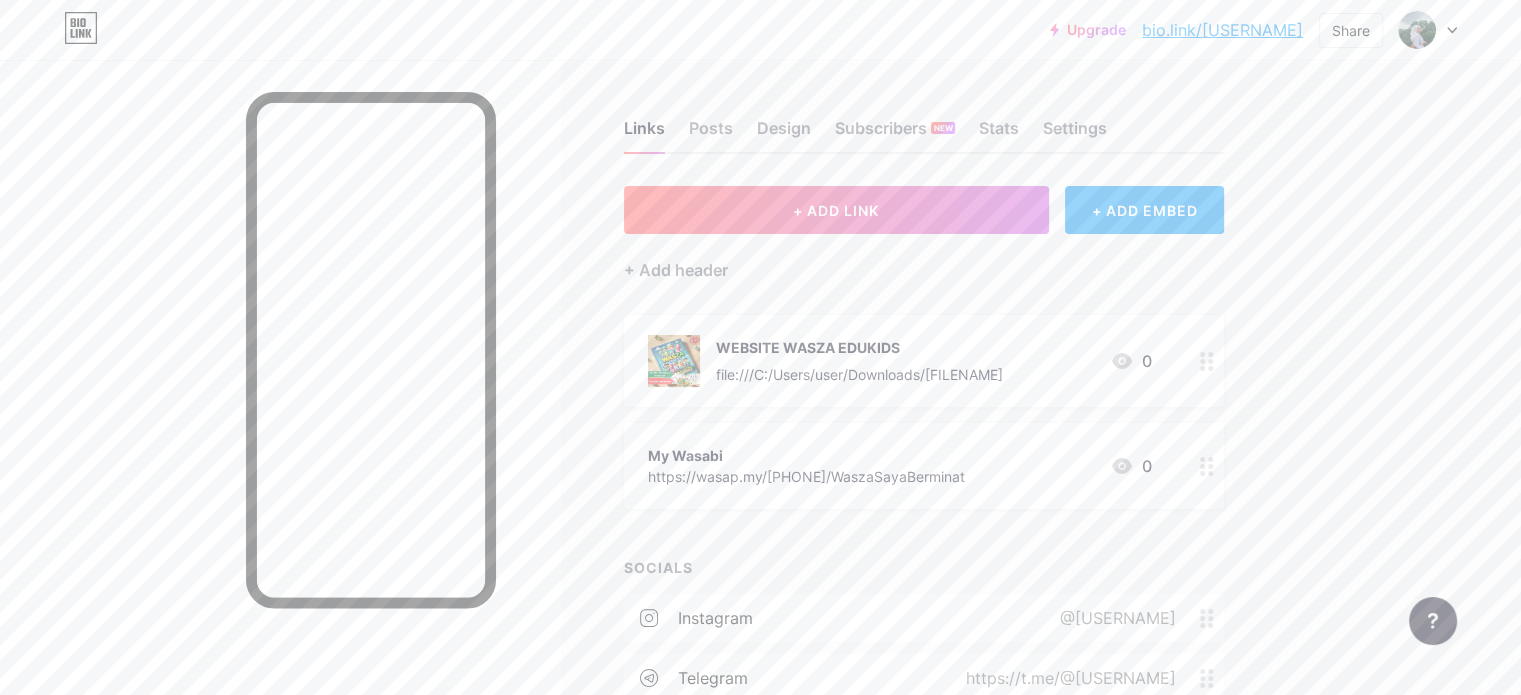 click on "bio.link/[USERNAME]" at bounding box center [1222, 30] 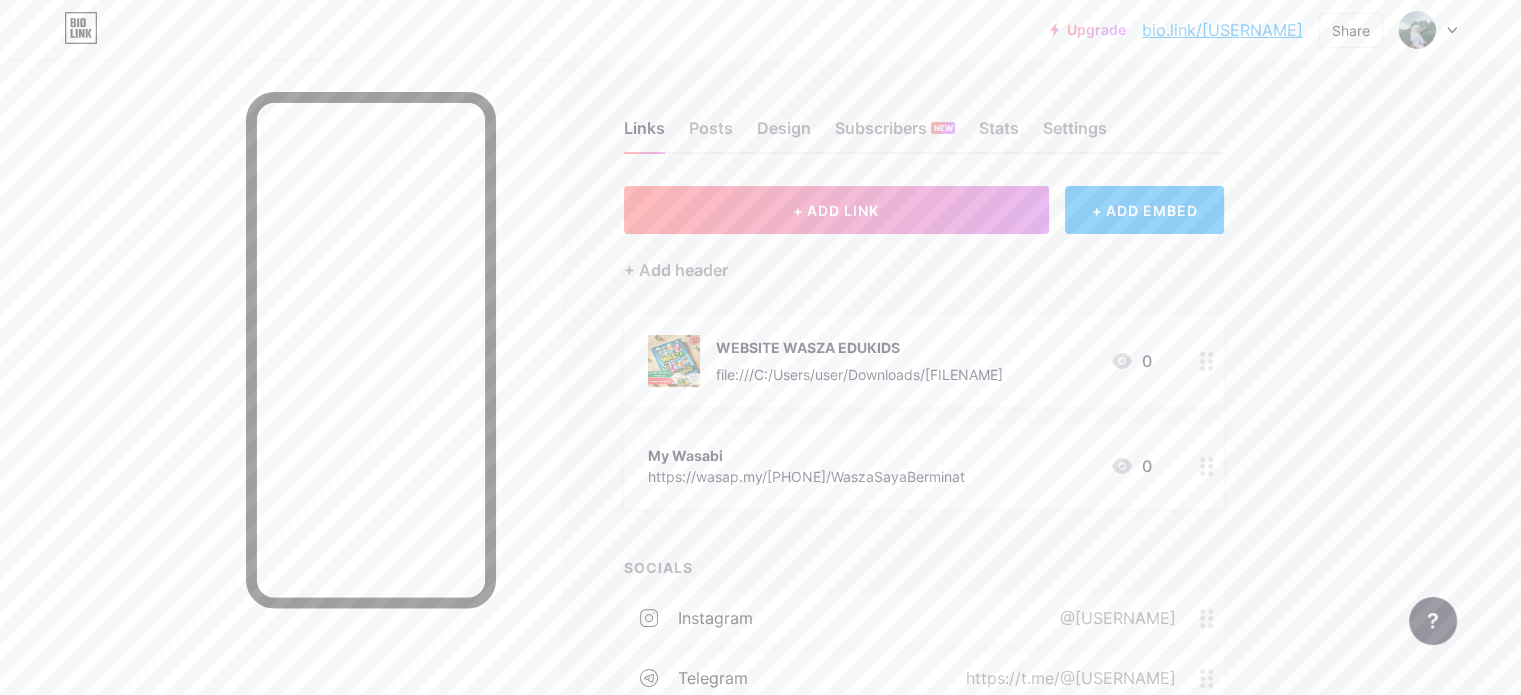 click on "file:///C:/Users/user/Downloads/[FILENAME]" at bounding box center (859, 374) 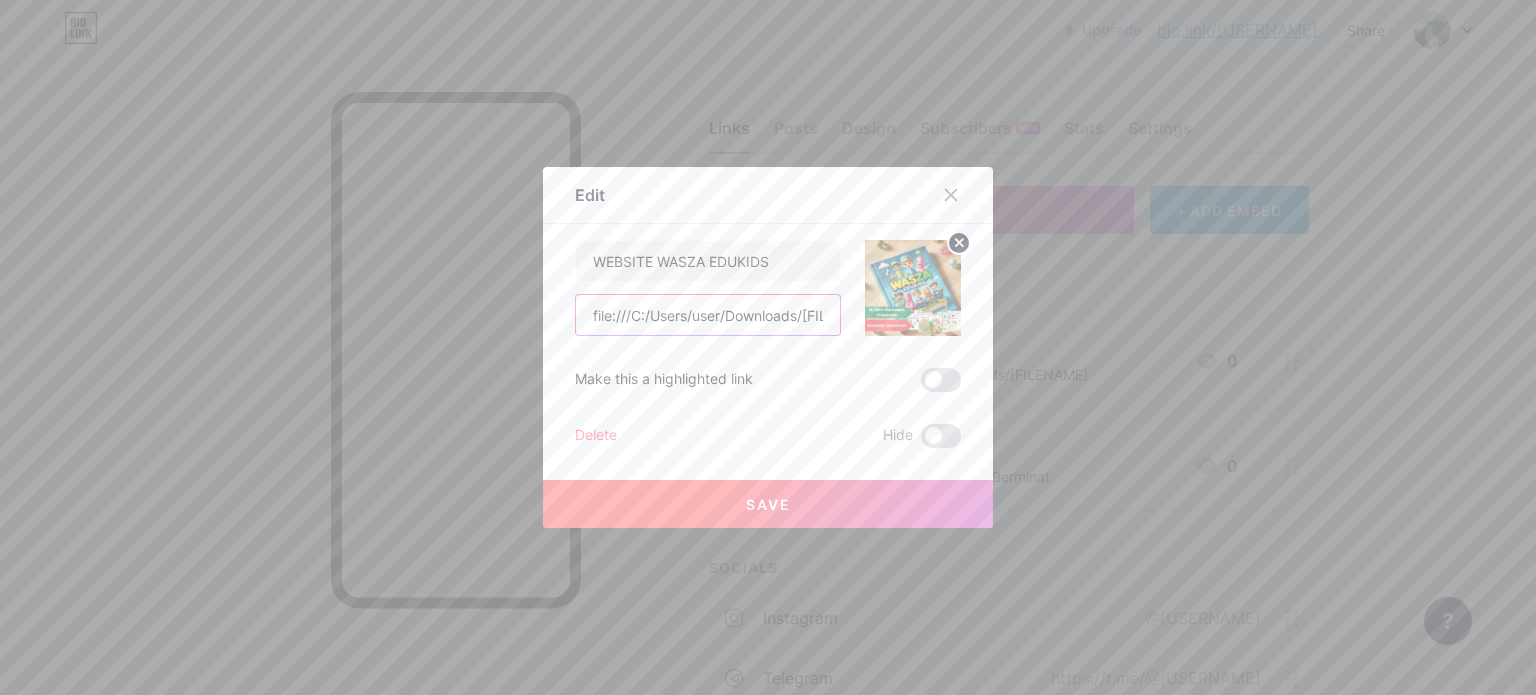 click on "file:///C:/Users/user/Downloads/[FILENAME]" at bounding box center [708, 315] 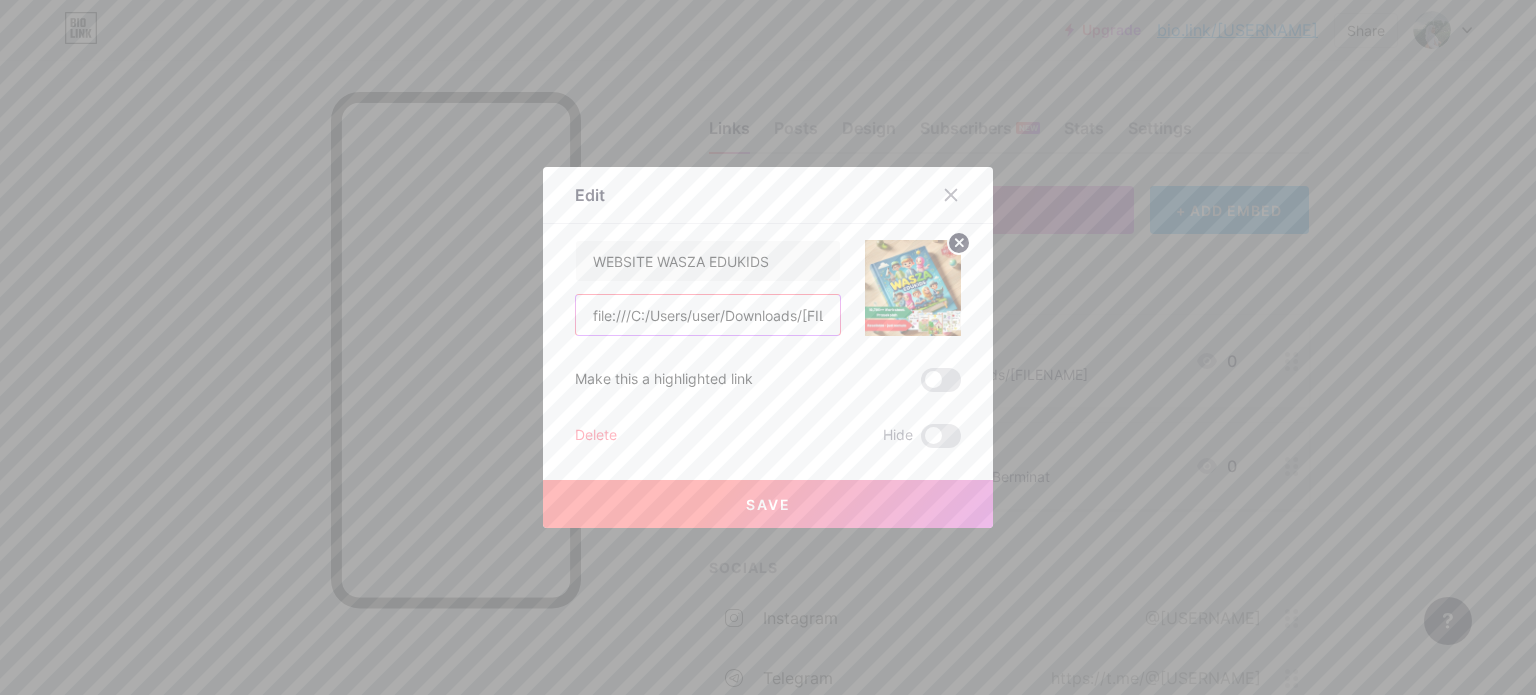 paste on "https://www.canva.com/design/DAGu5fq88MQ/eGY9KD4vRHATj9aluUkxNQ/edit?utm_content=DAGu5fq88MQ&utm_campaign=designshare&utm_medium=link2&utm_source=sharebutton" 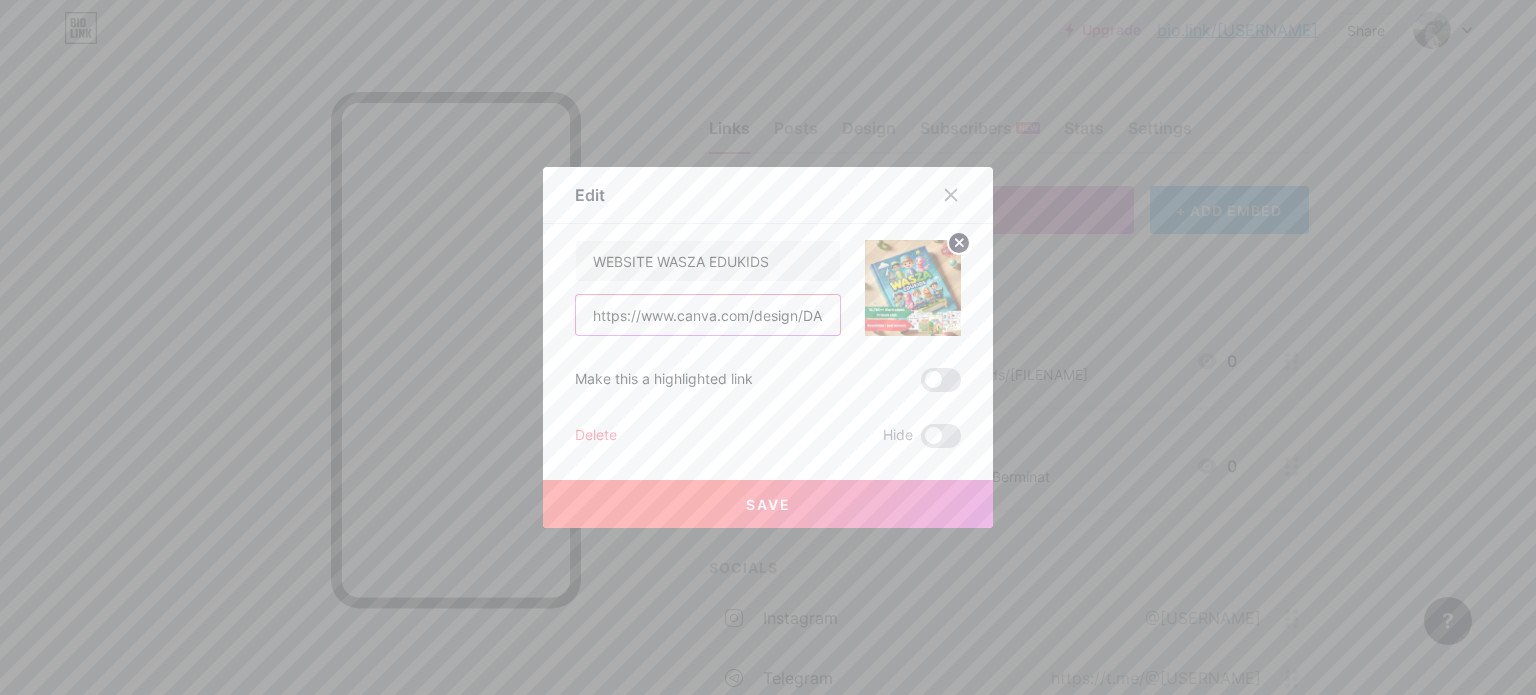 scroll, scrollTop: 0, scrollLeft: 1002, axis: horizontal 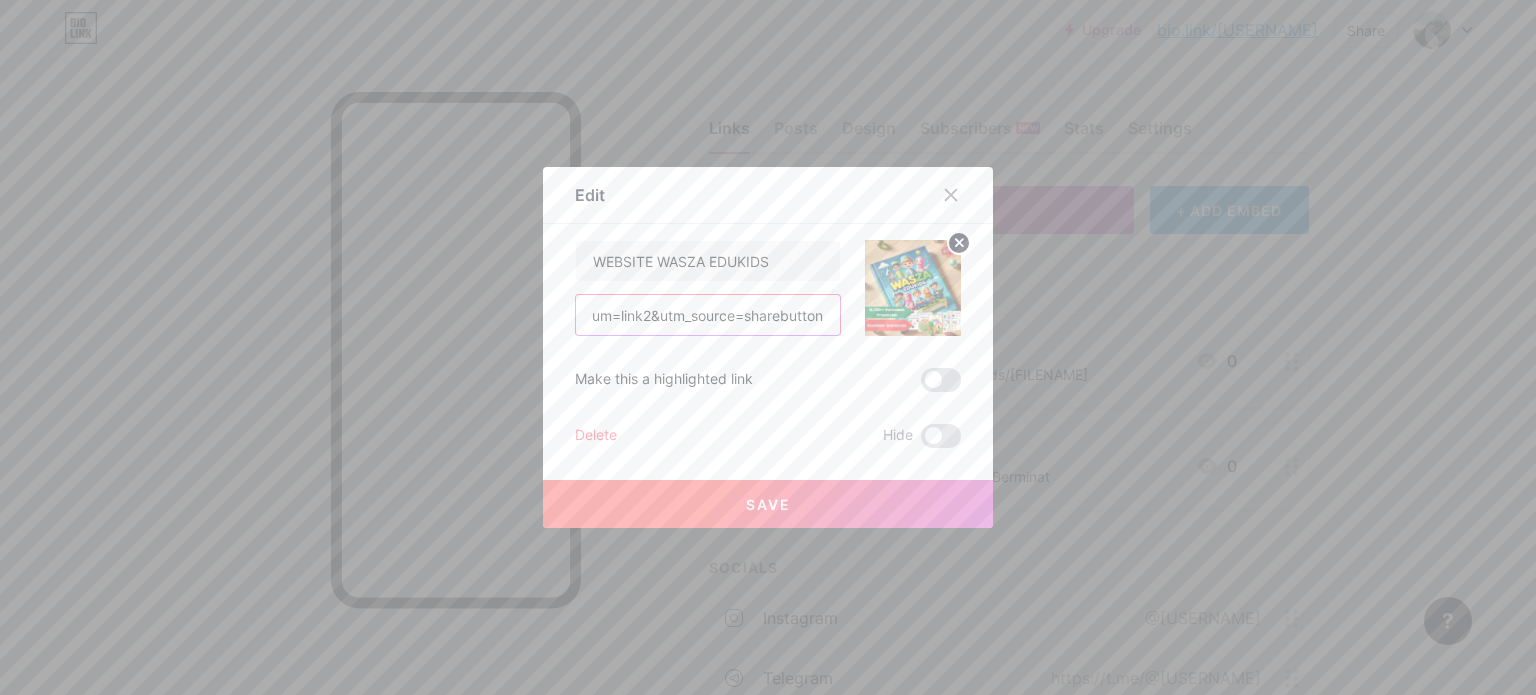 type on "https://www.canva.com/design/DAGu5fq88MQ/eGY9KD4vRHATj9aluUkxNQ/edit?utm_content=DAGu5fq88MQ&utm_campaign=designshare&utm_medium=link2&utm_source=sharebutton" 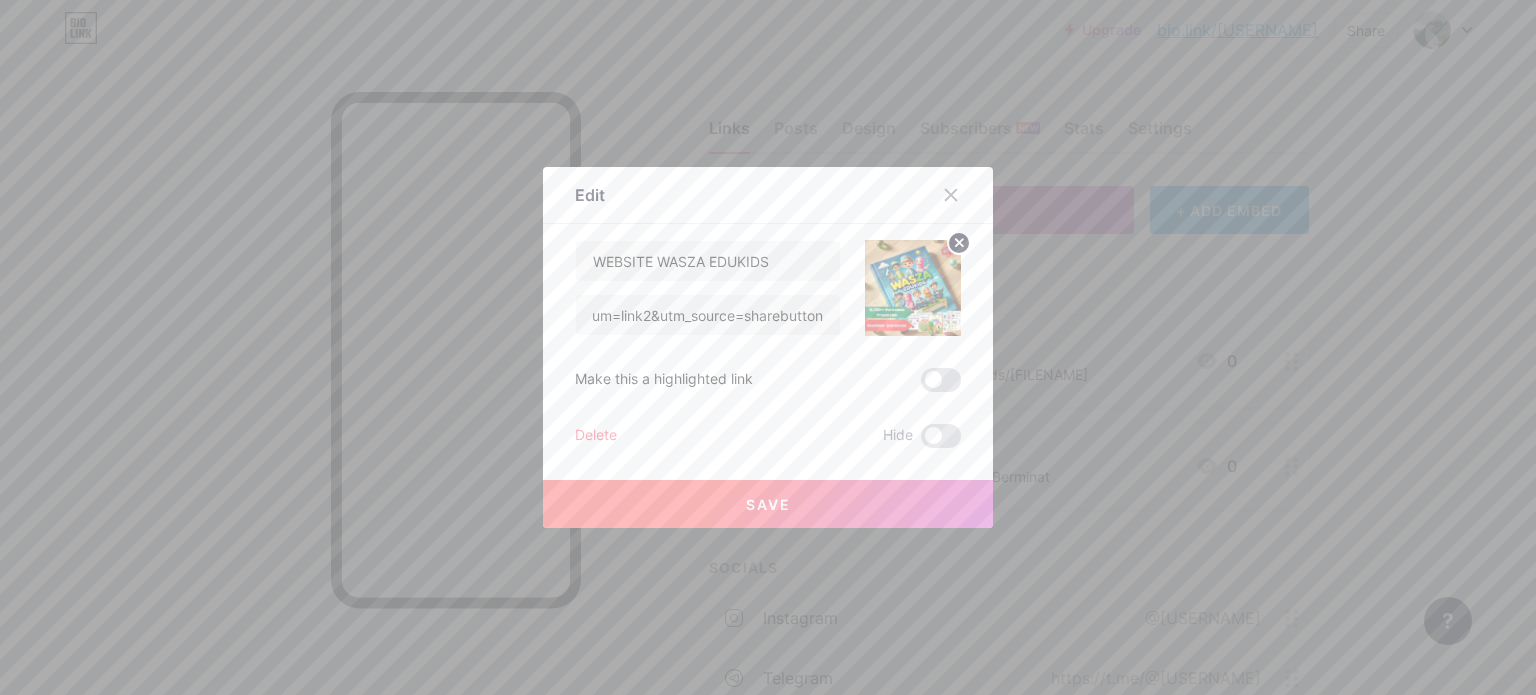 click on "Save" at bounding box center (768, 504) 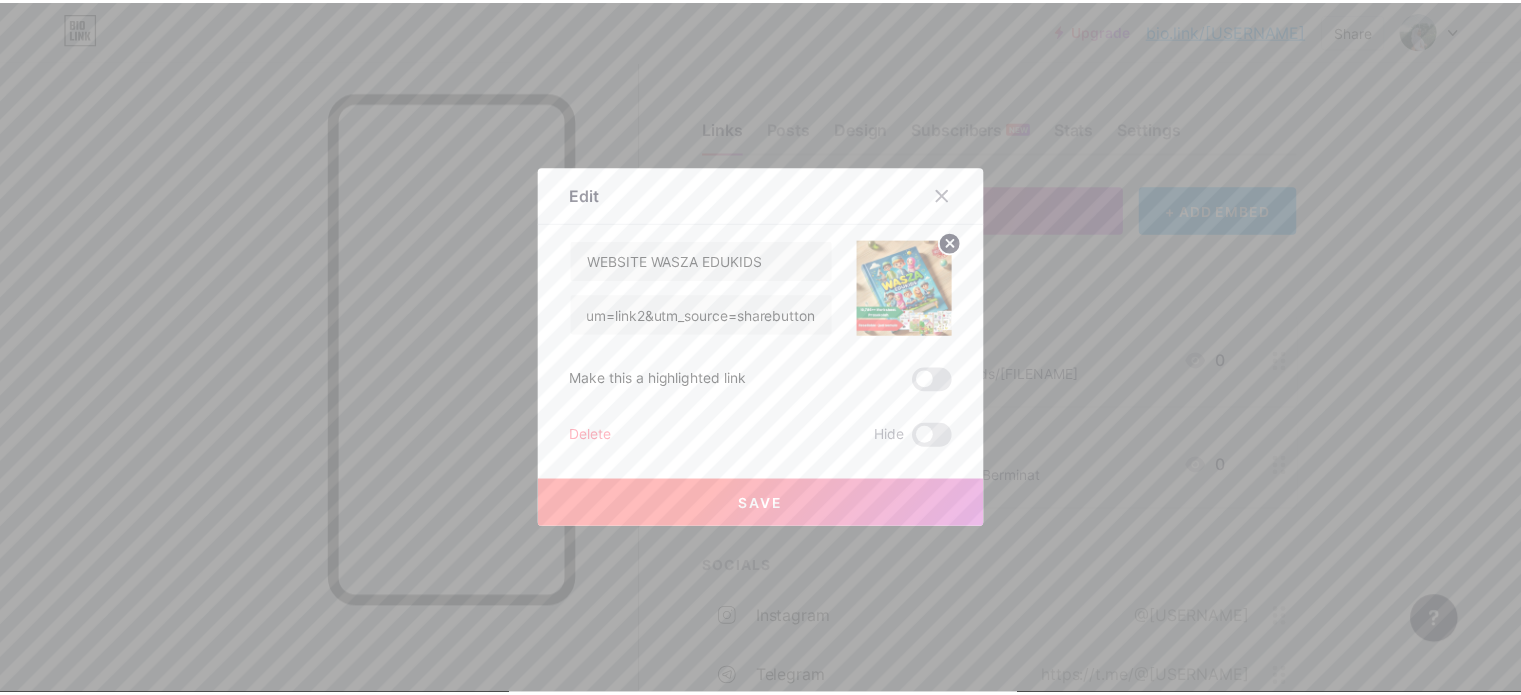 scroll, scrollTop: 0, scrollLeft: 0, axis: both 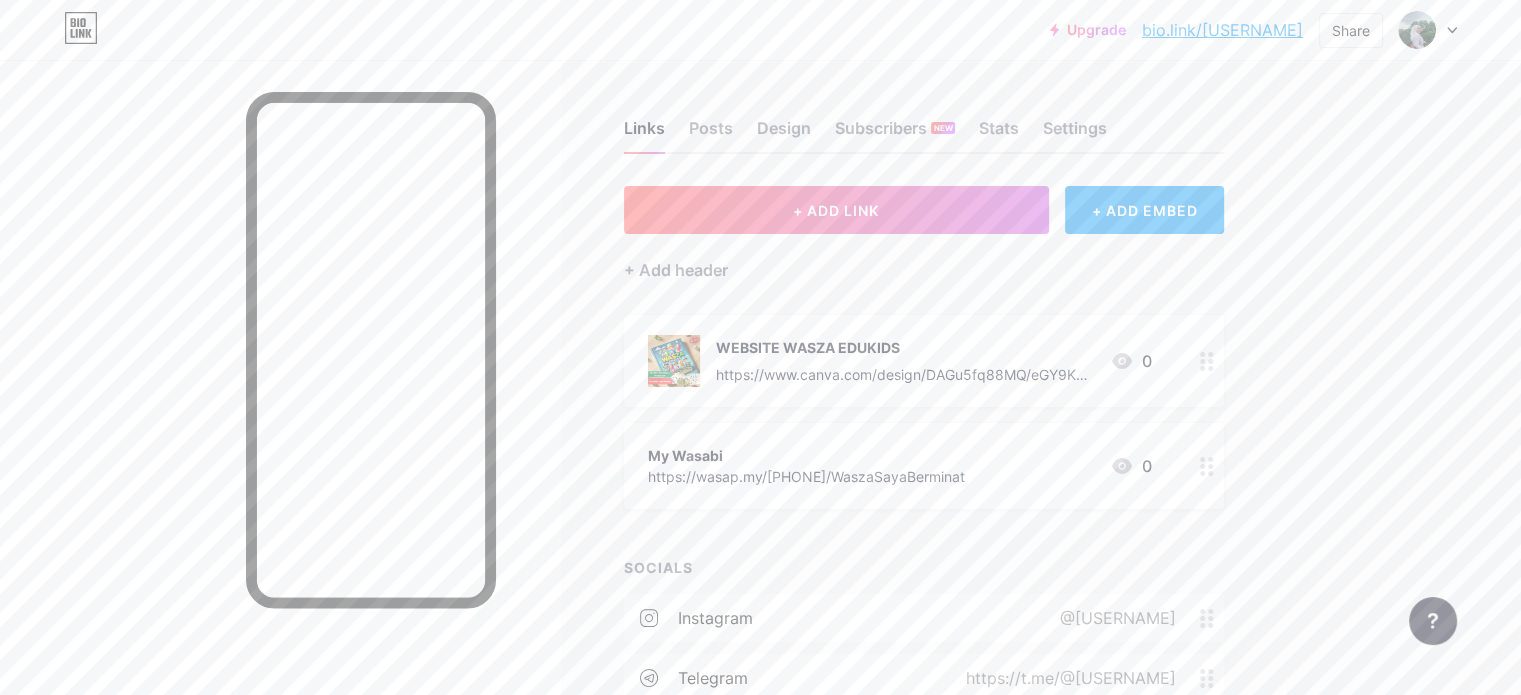 click on "bio.link/[USERNAME]" at bounding box center [1222, 30] 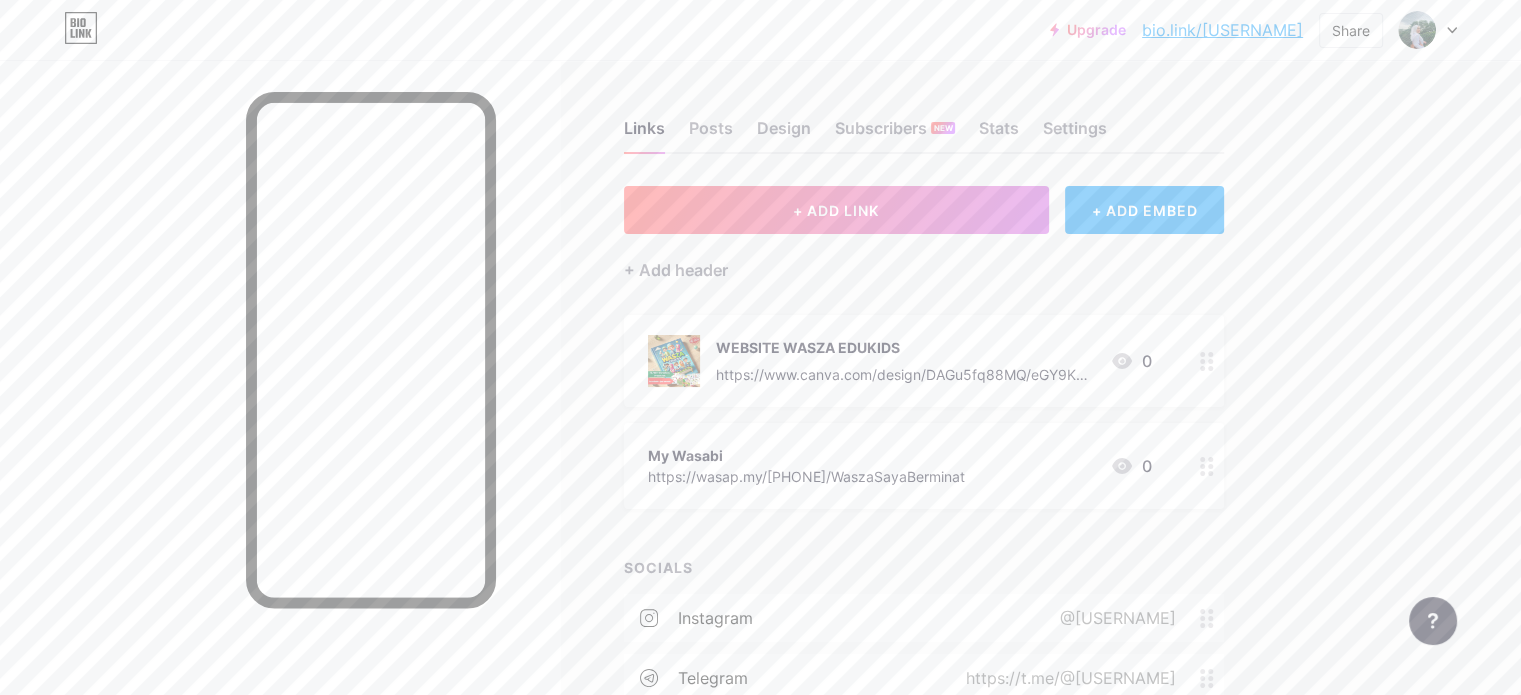 click on "https://www.canva.com/design/DAGu5fq88MQ/eGY9KD4vRHATj9aluUkxNQ/edit?utm_content=DAGu5fq88MQ&utm_campaign=designshare&utm_medium=link2&utm_source=sharebutton" at bounding box center (905, 374) 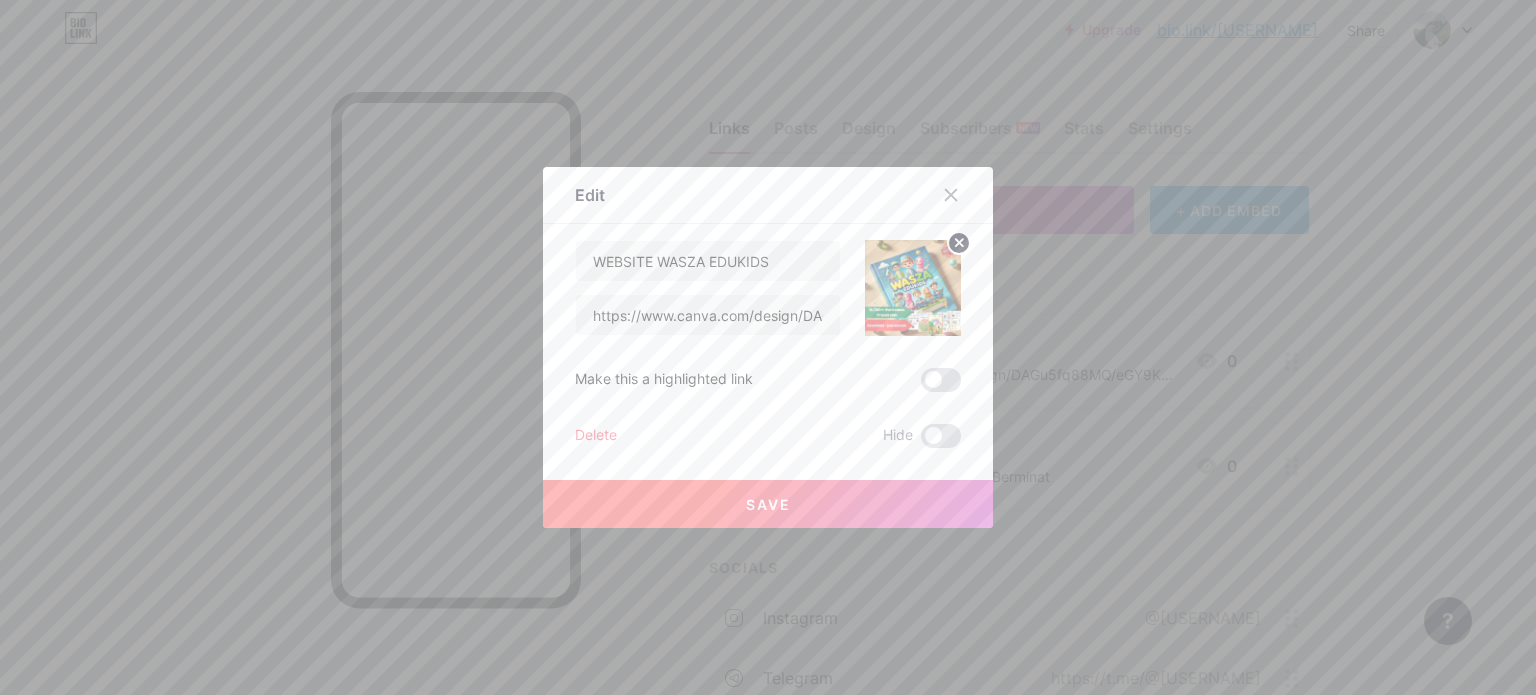 drag, startPoint x: 952, startPoint y: 244, endPoint x: 940, endPoint y: 264, distance: 23.323807 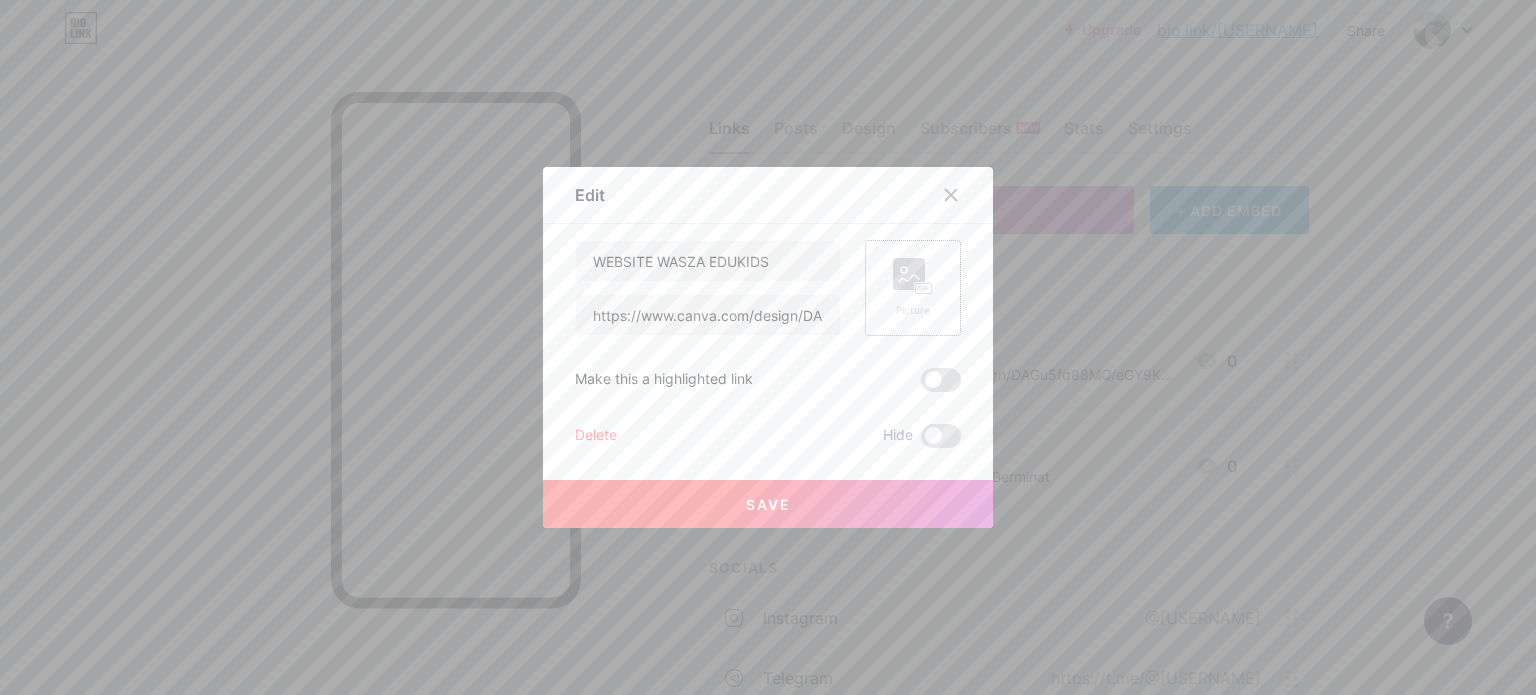 click on "Picture" at bounding box center (913, 310) 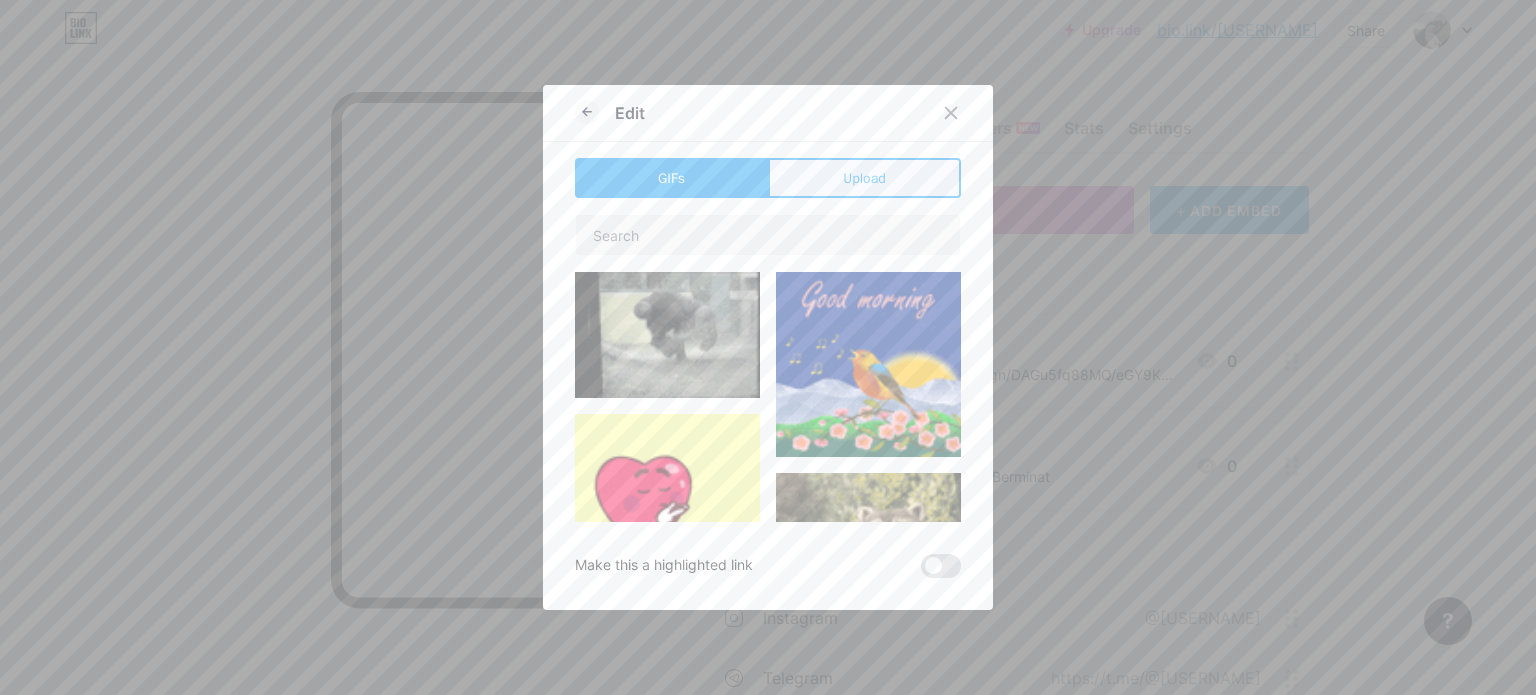 click on "Upload" at bounding box center [864, 178] 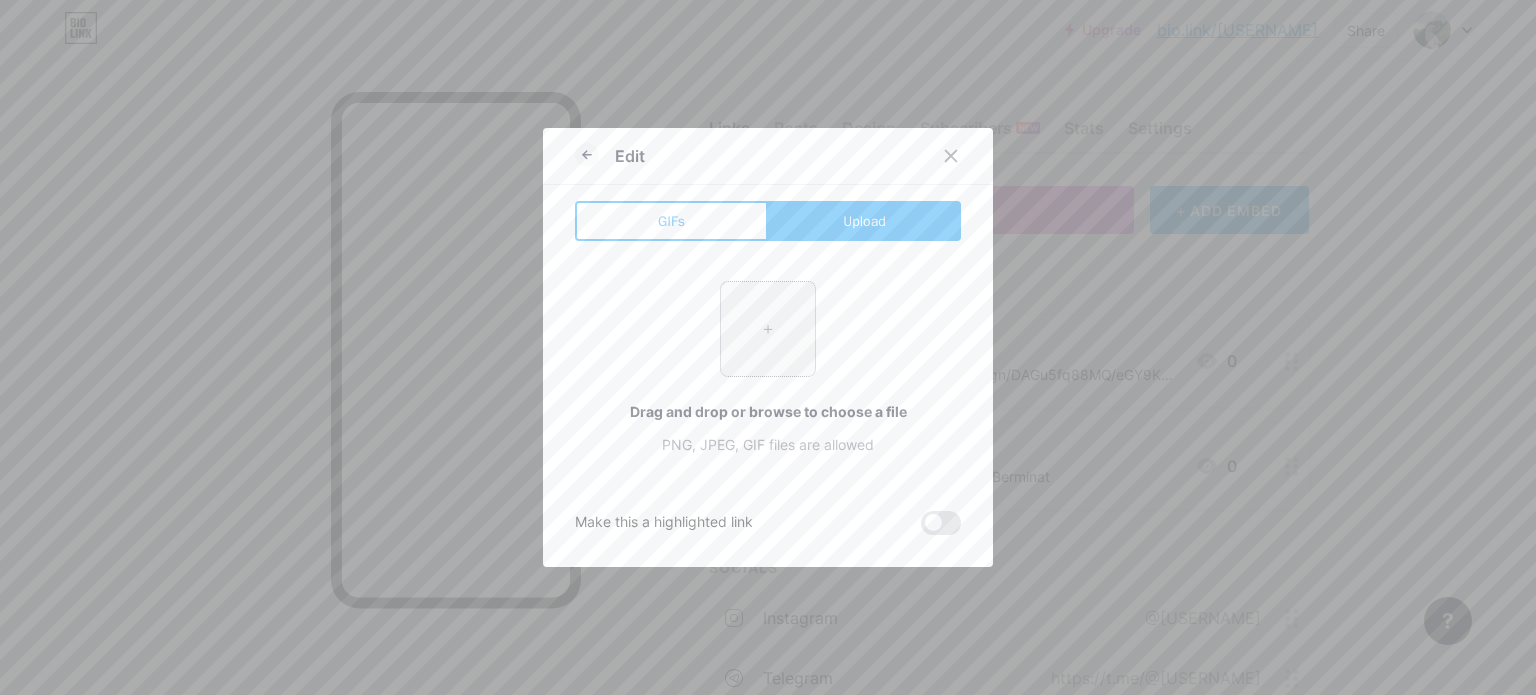 click at bounding box center (768, 329) 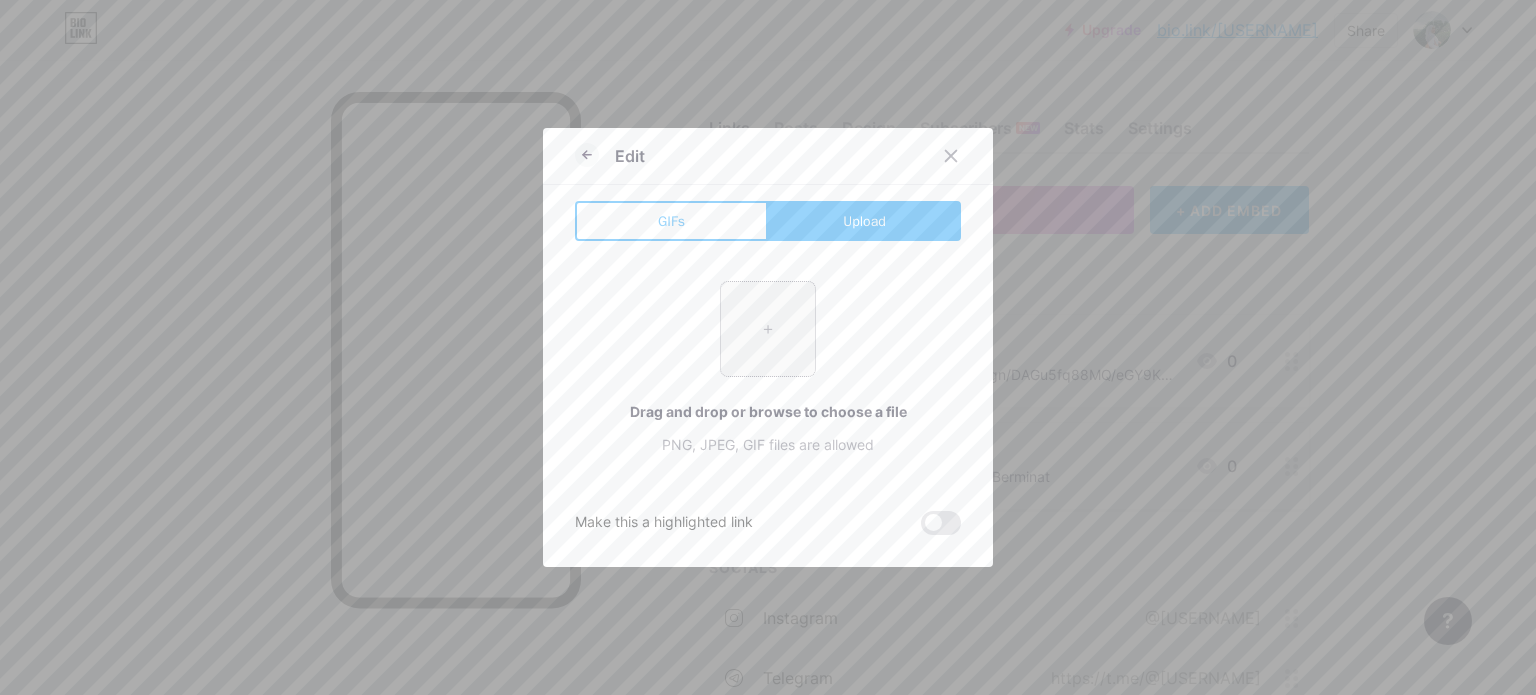 click at bounding box center (768, 329) 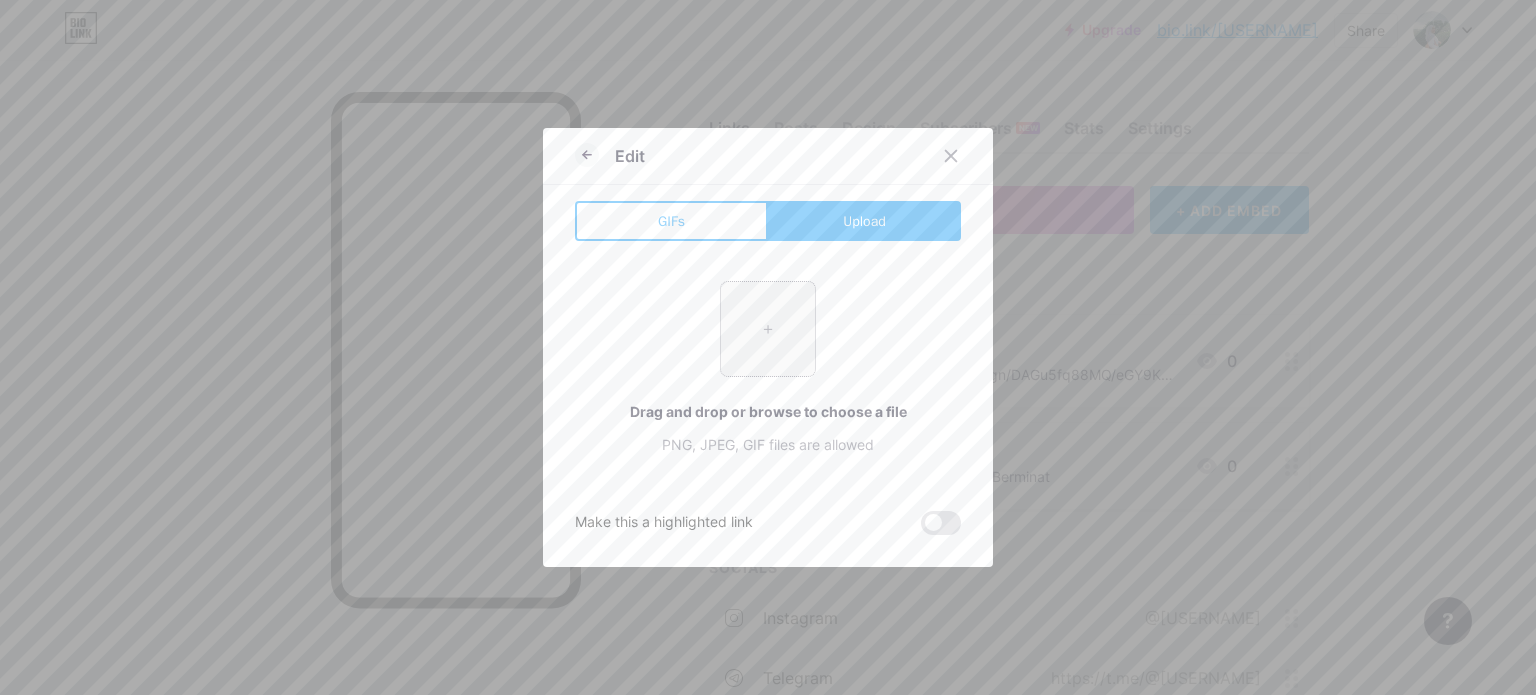 click at bounding box center (768, 329) 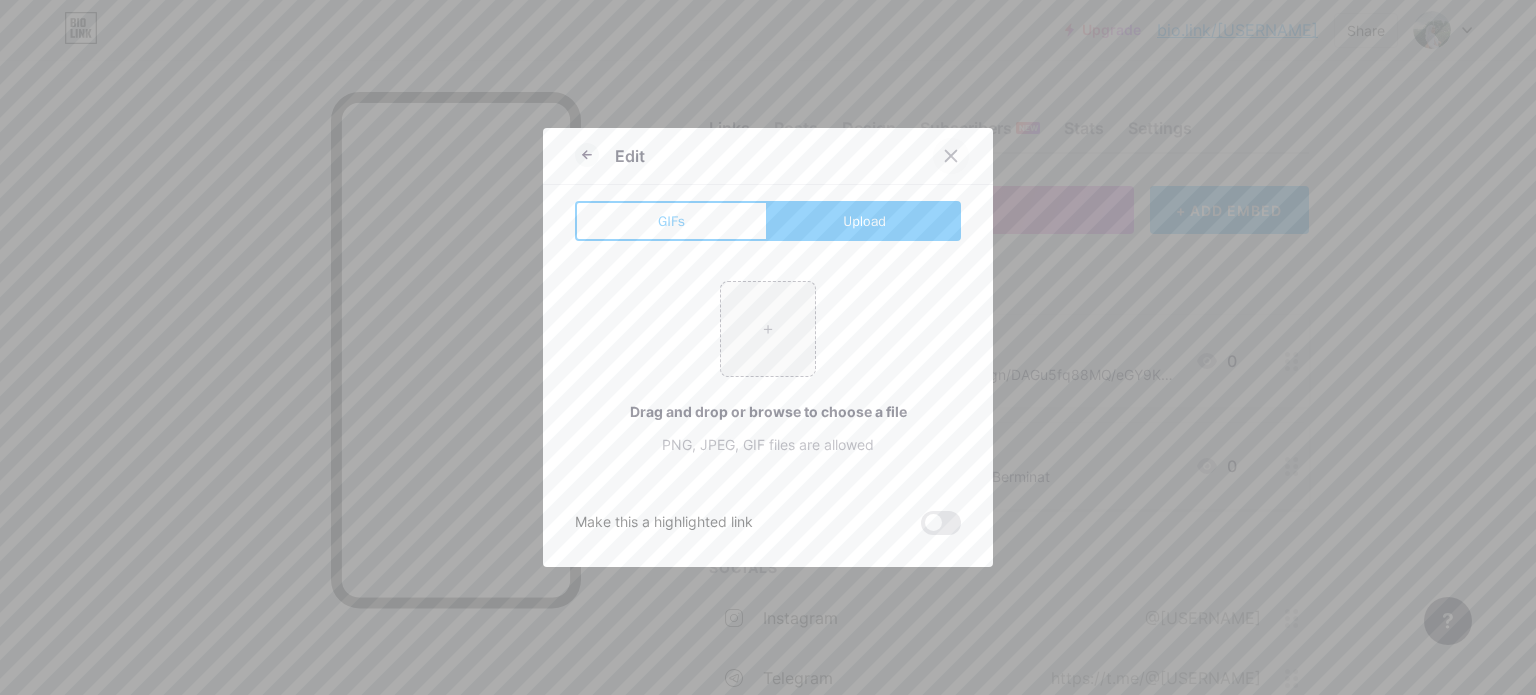 click 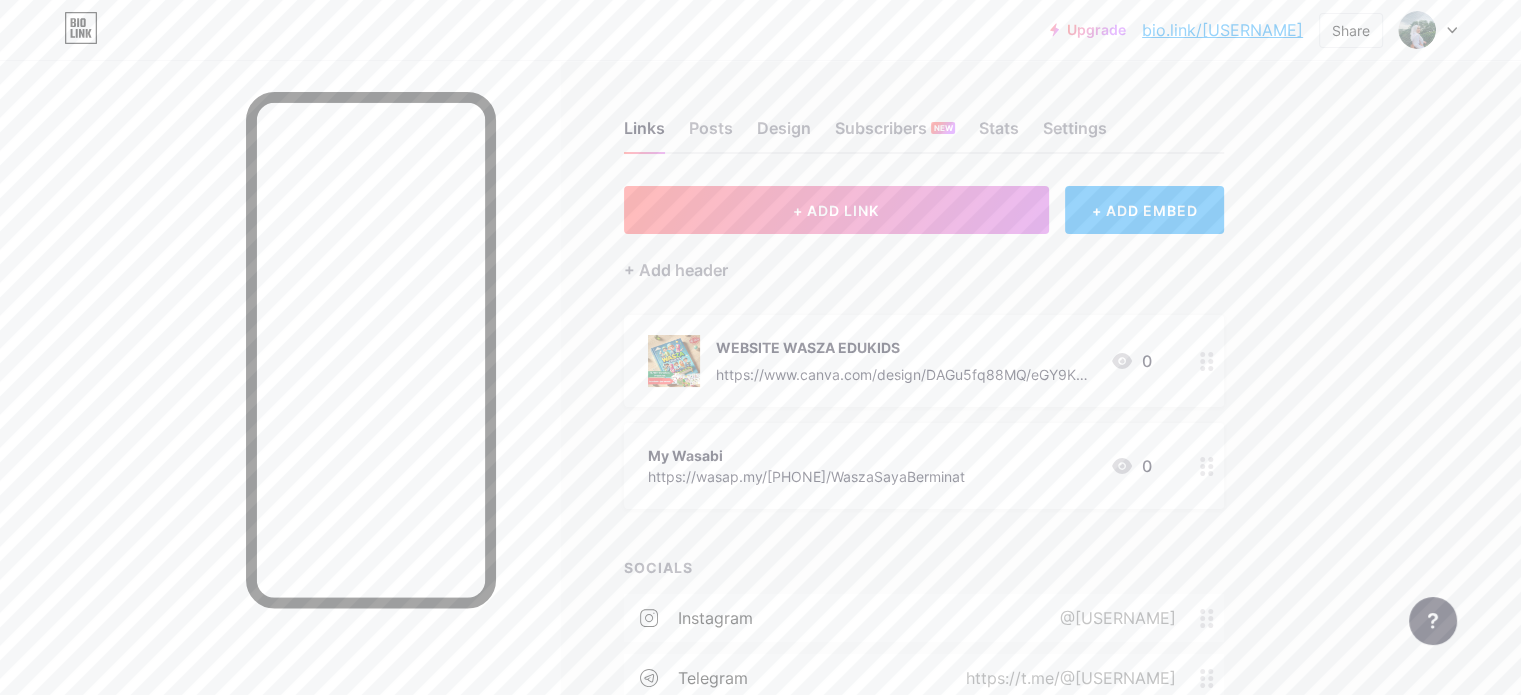 drag, startPoint x: 845, startPoint y: 410, endPoint x: 844, endPoint y: 385, distance: 25.019993 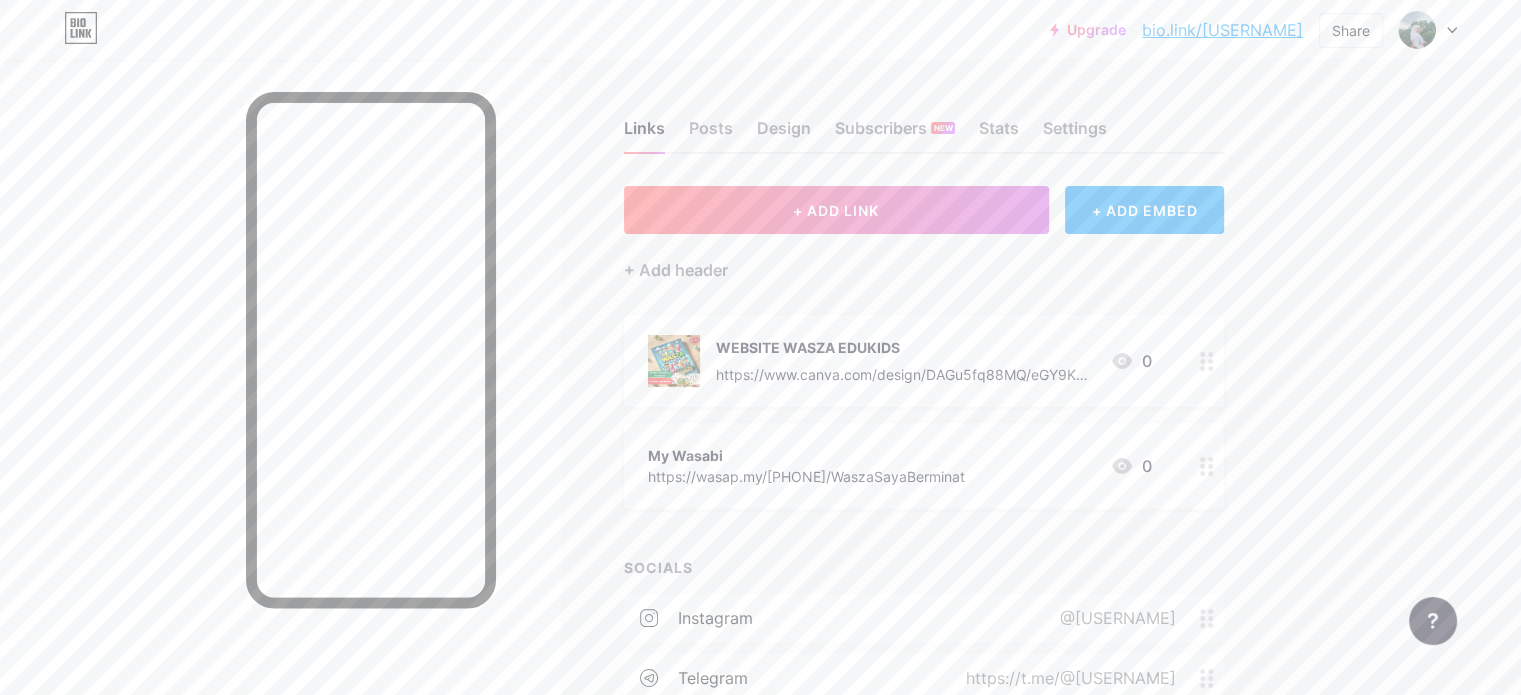 click on "WEBSITE WASZA EDUKIDS
https://www.canva.com/design/[ID]/[ID]/edit?utm_content=[ID]&utm_campaign=designshare&utm_medium=link2&utm_source=sharebutton
0
My Wasabi
https://wasap.my/[PHONE]/WaszaSayaBerminat
0" at bounding box center (924, 412) 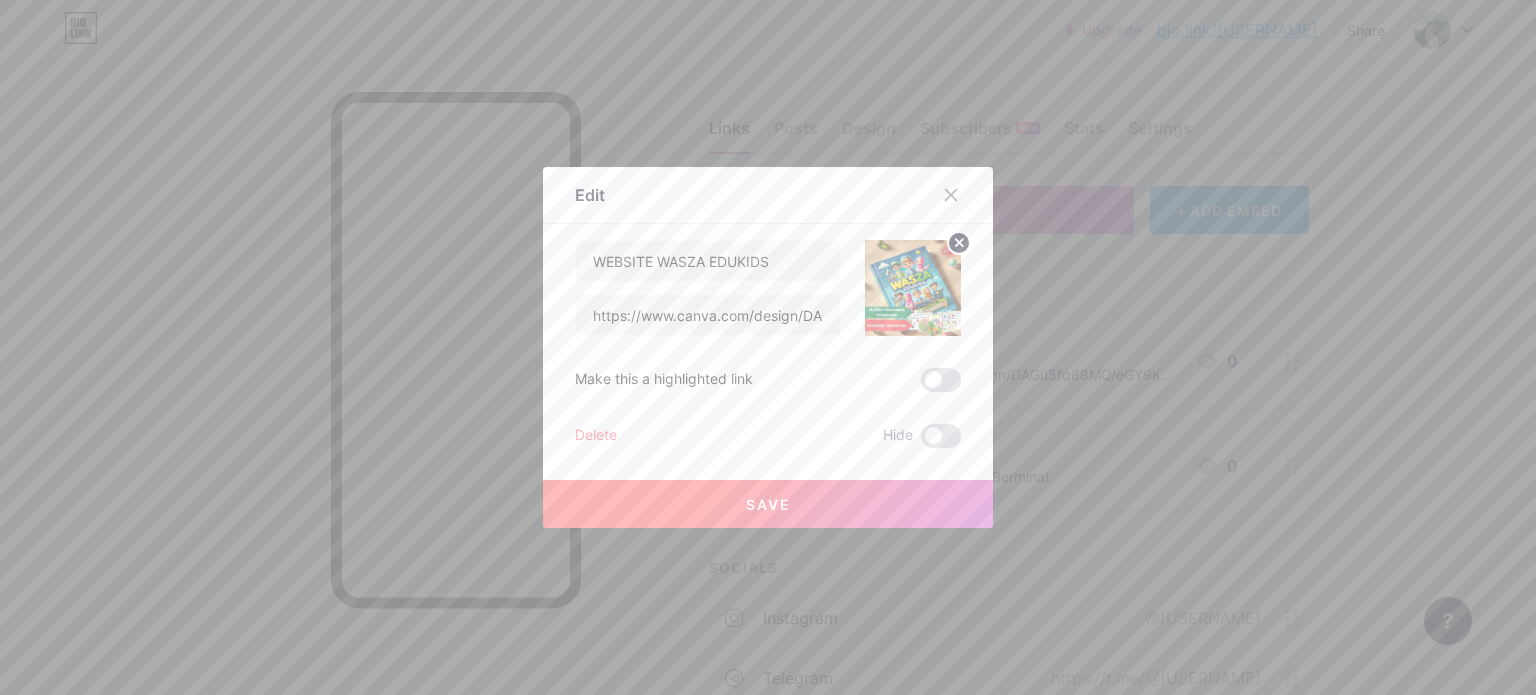 click at bounding box center (913, 288) 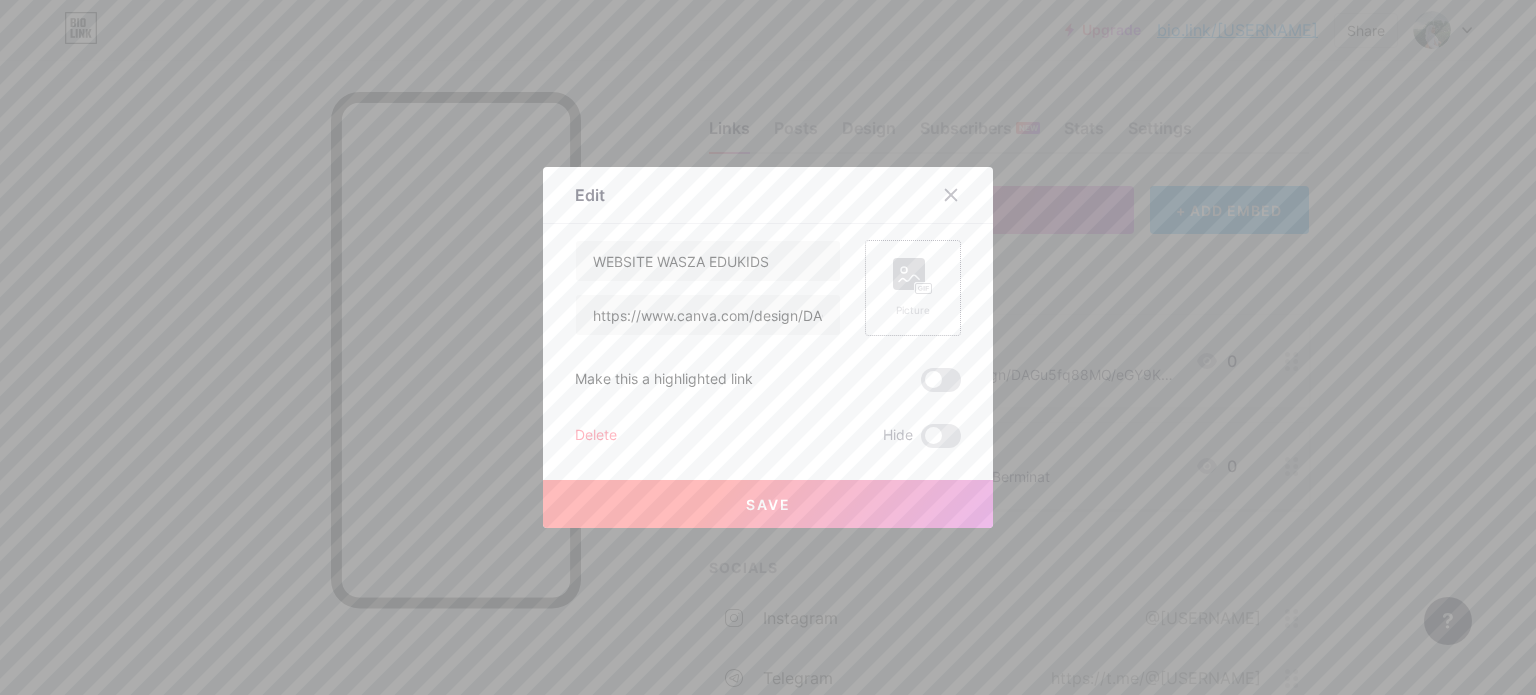 click on "Picture" at bounding box center [913, 288] 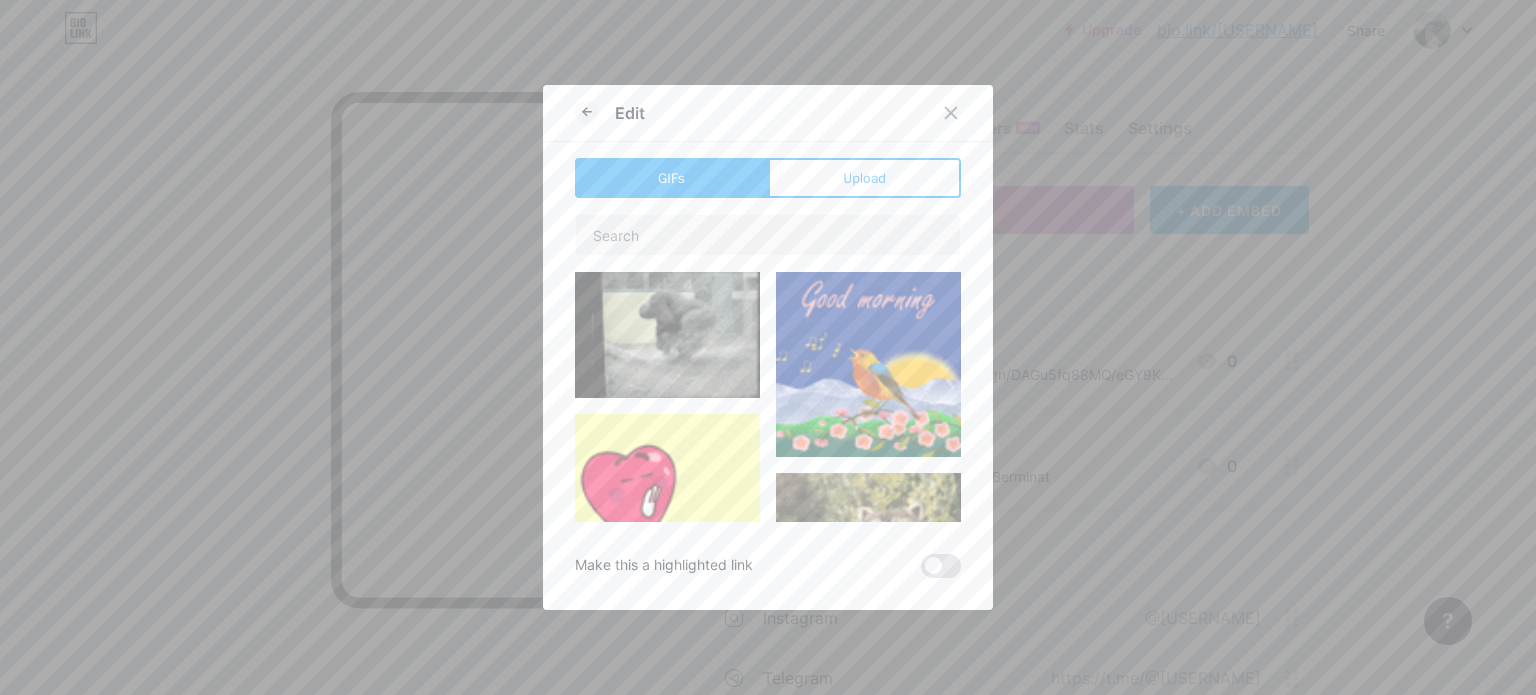 click on "Upload" at bounding box center [864, 178] 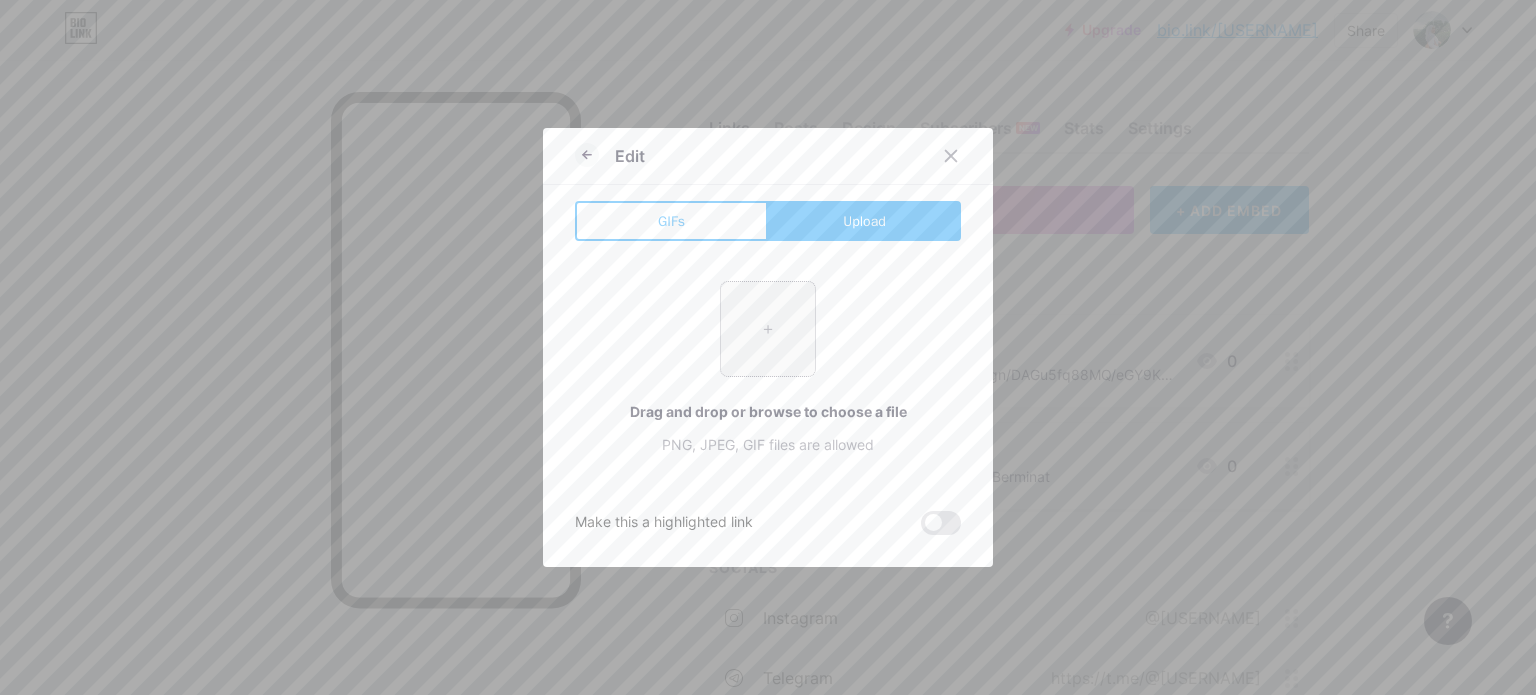 click at bounding box center [768, 329] 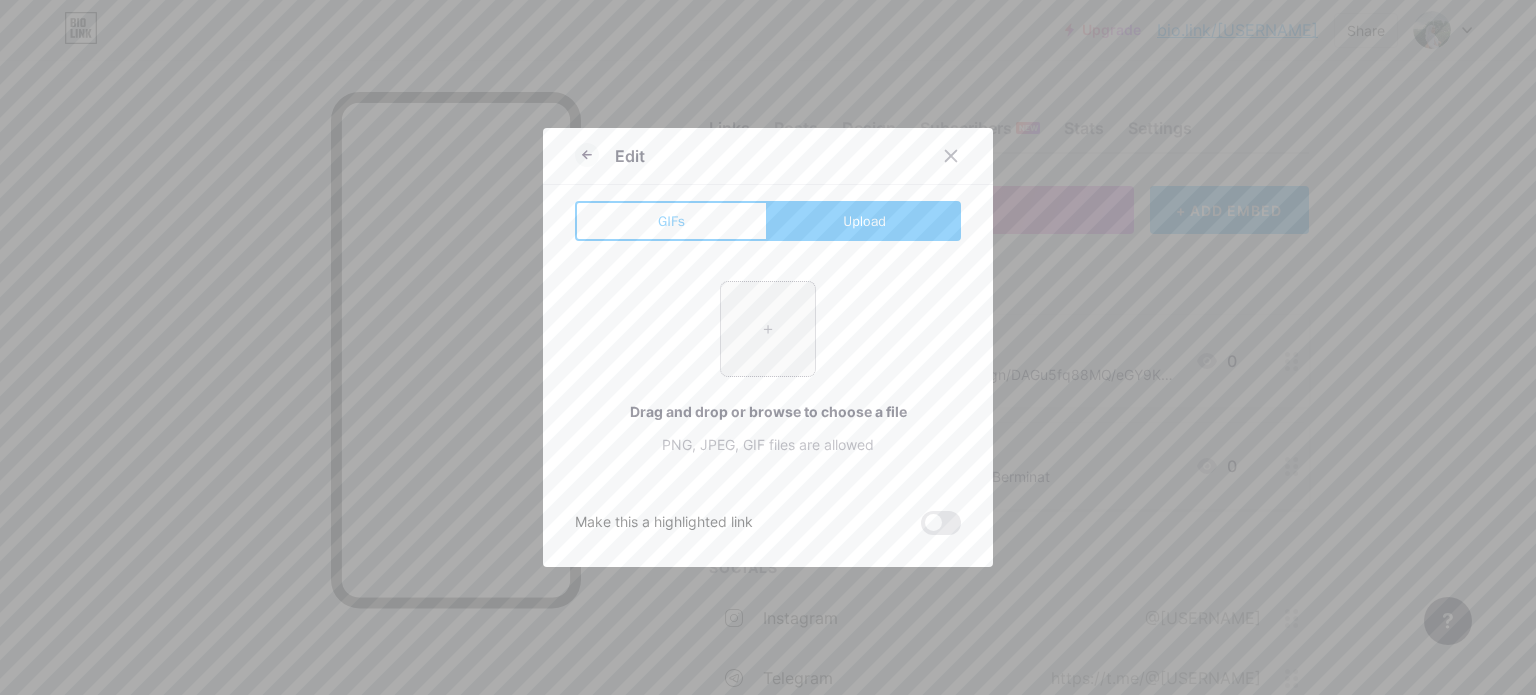 type on "C:\fakepath\[FILENAME]" 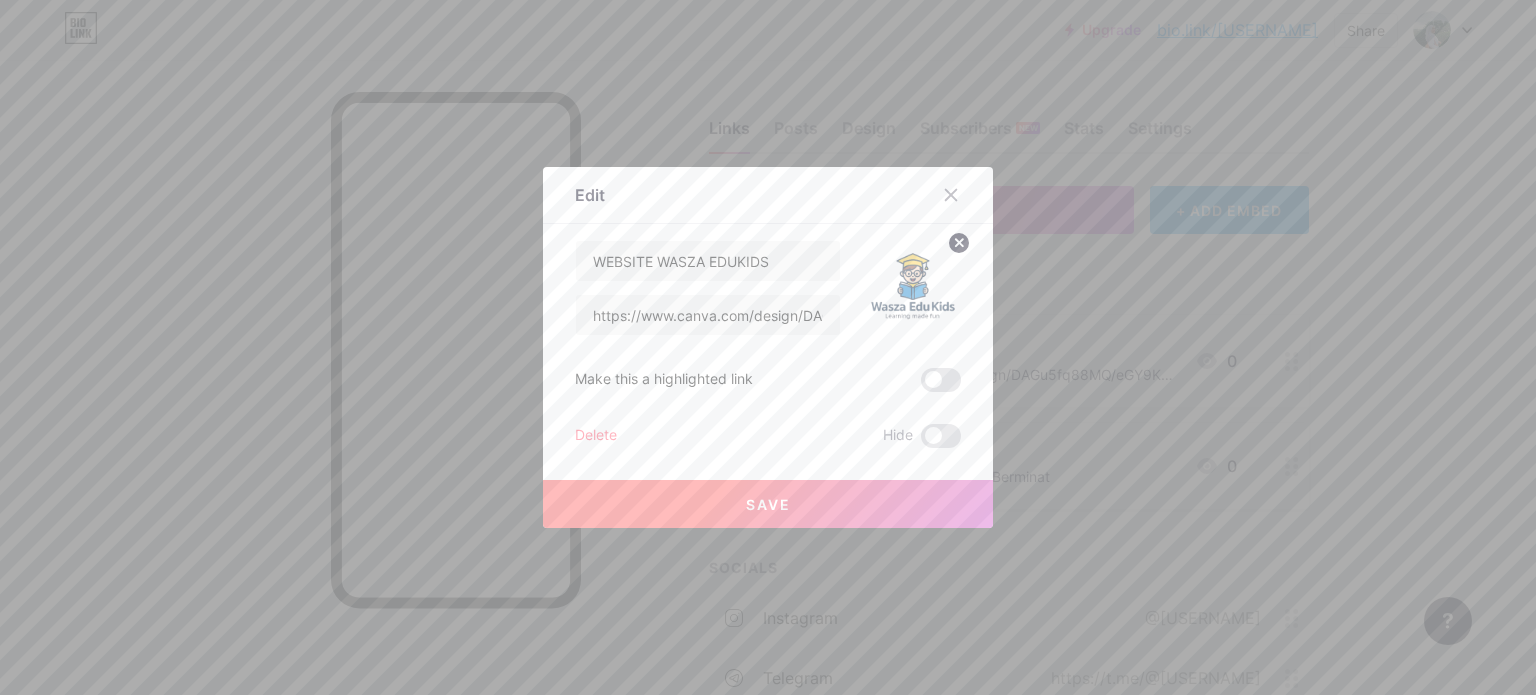 click on "Save" at bounding box center [768, 504] 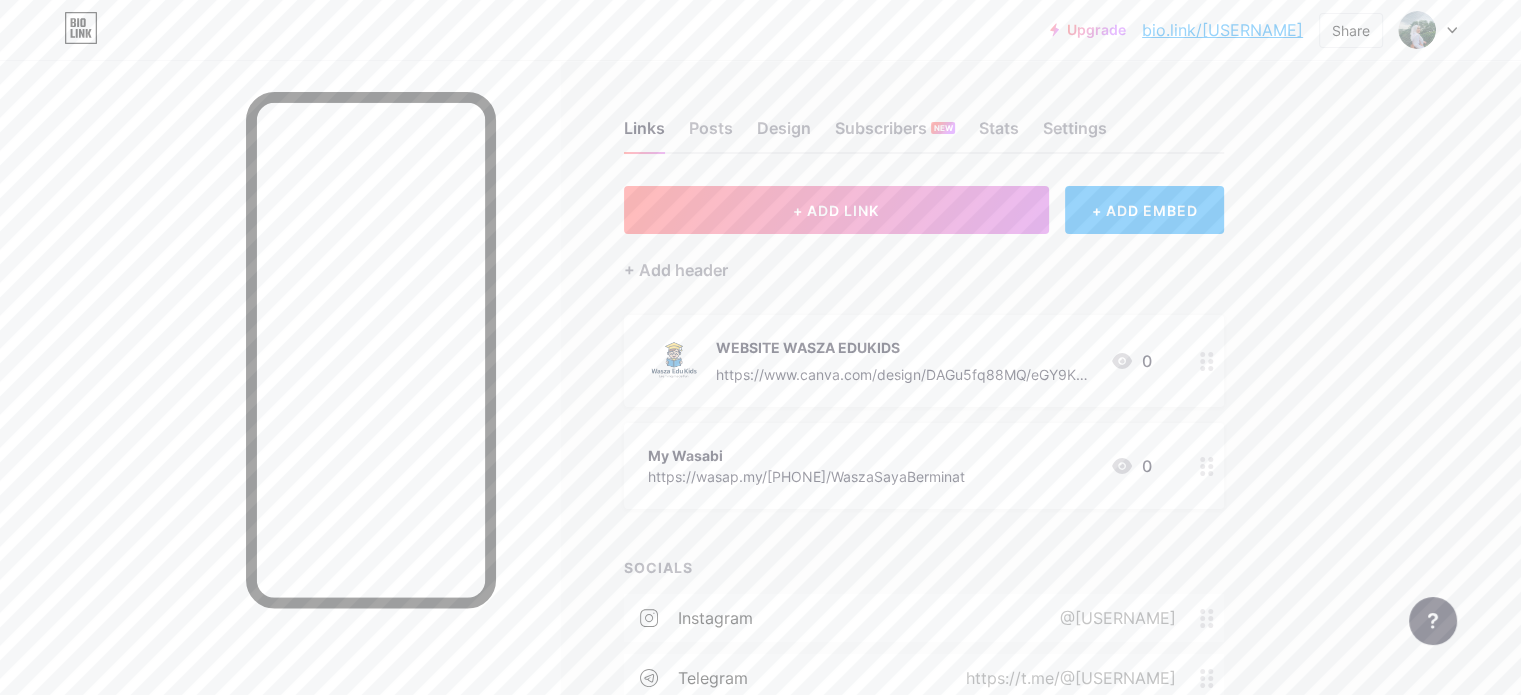 click on "My Wasabi" at bounding box center [806, 455] 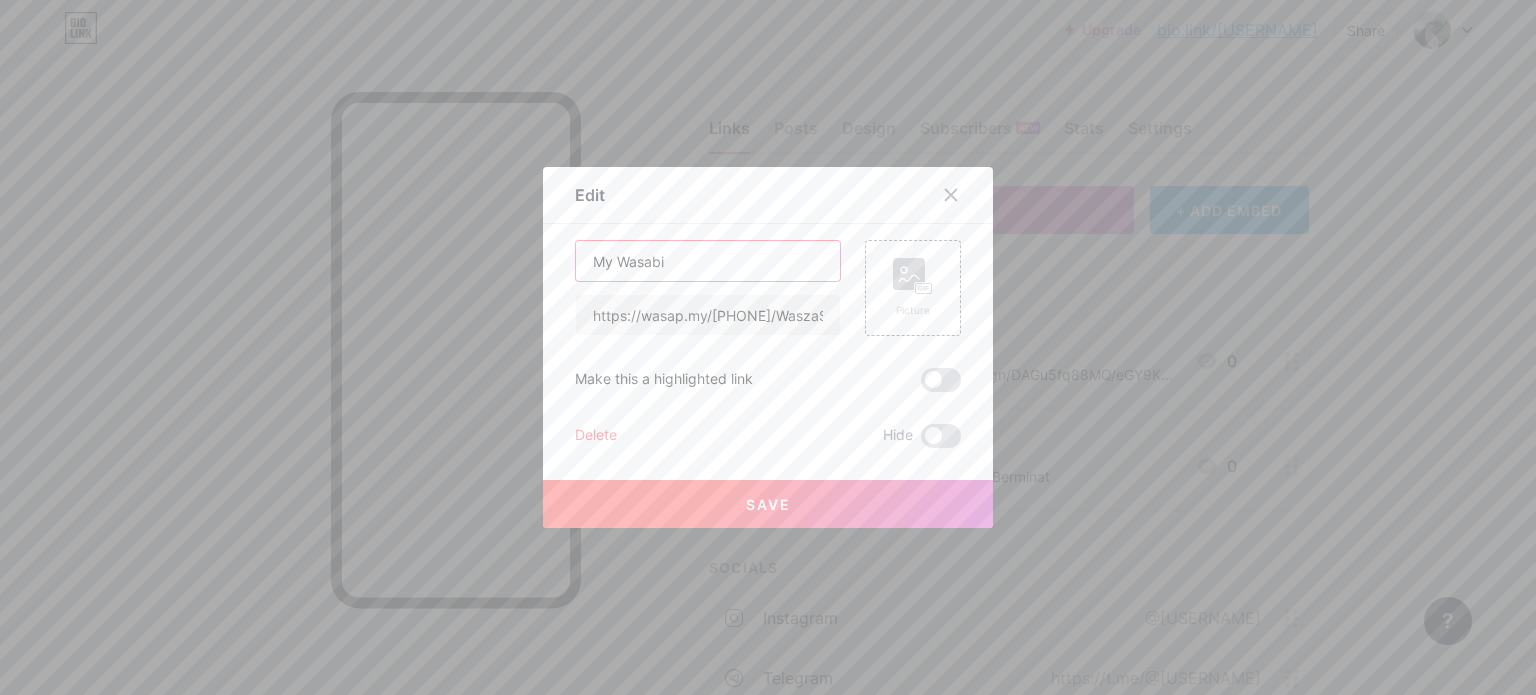 click on "My Wasabi" at bounding box center (708, 261) 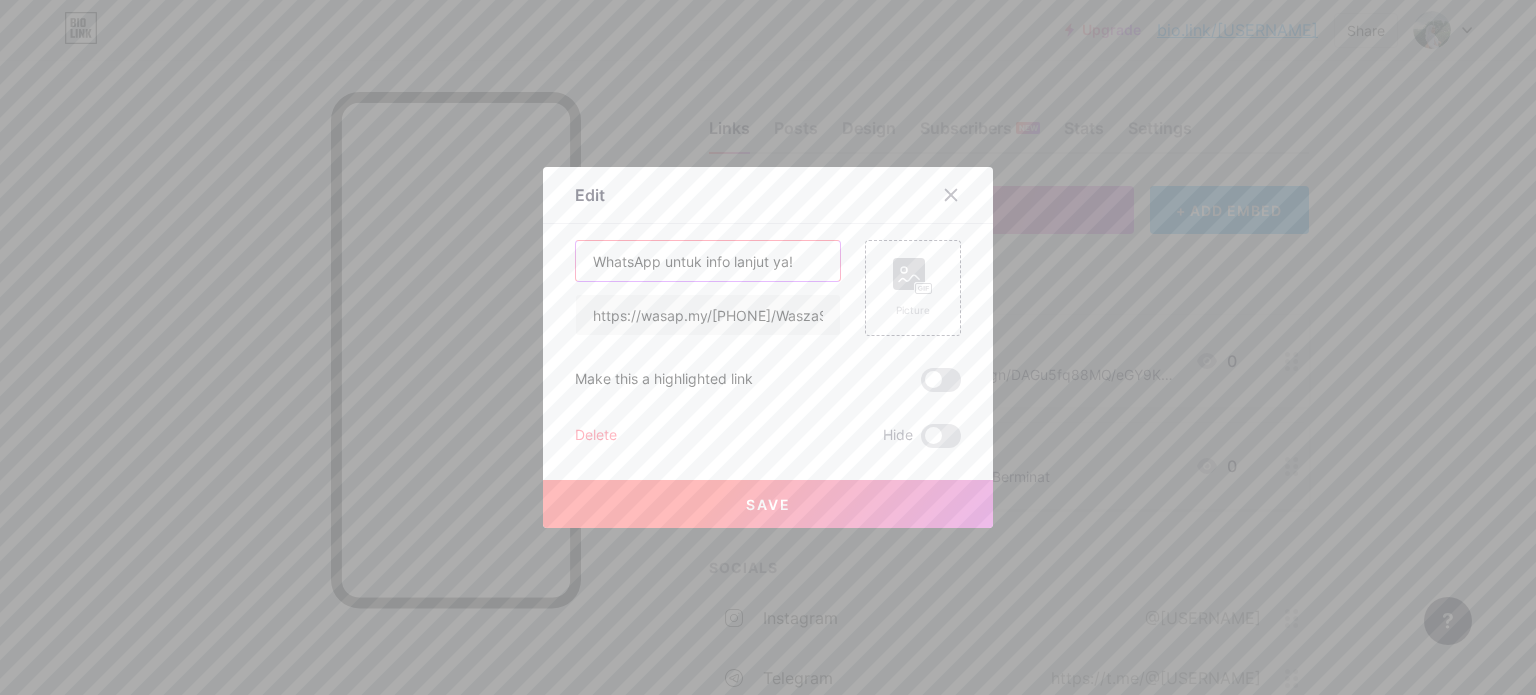 type on "WhatsApp untuk info lanjut ya!" 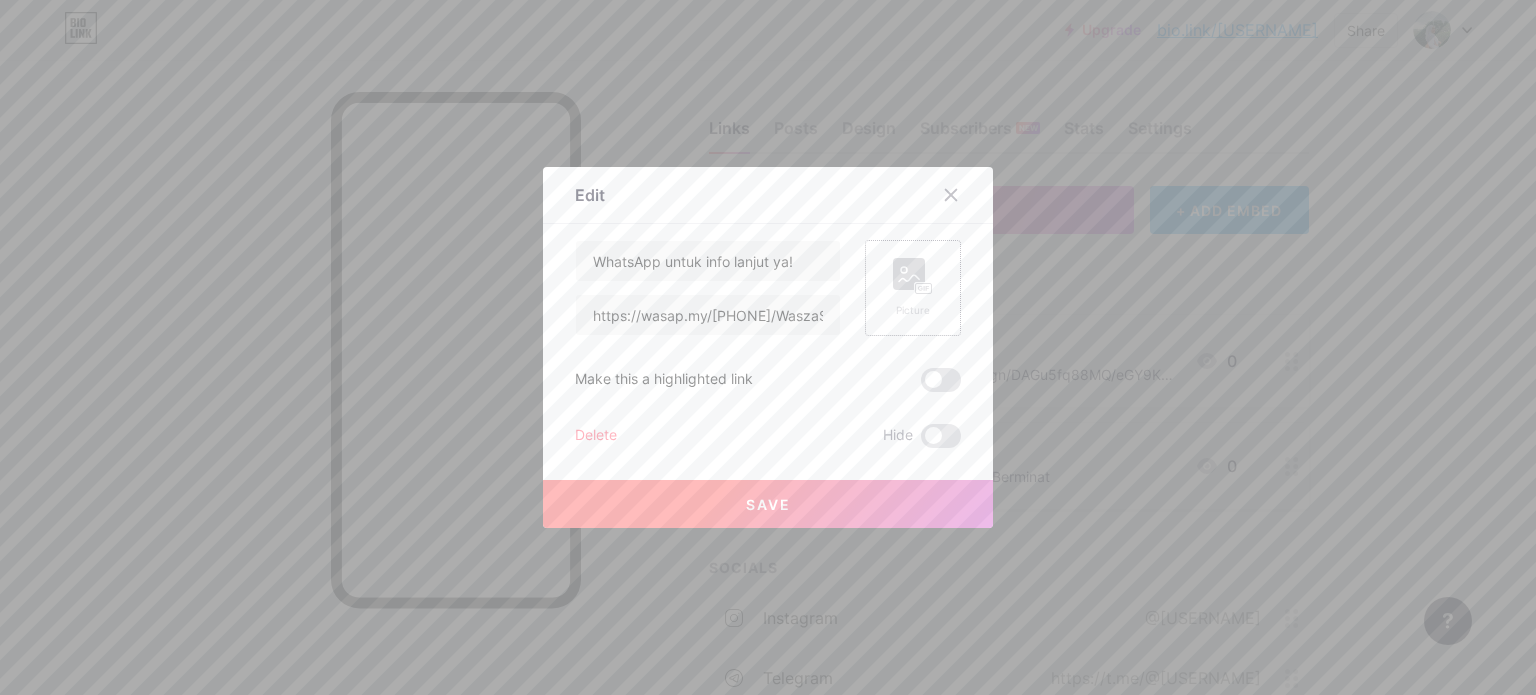 click on "Picture" at bounding box center (913, 288) 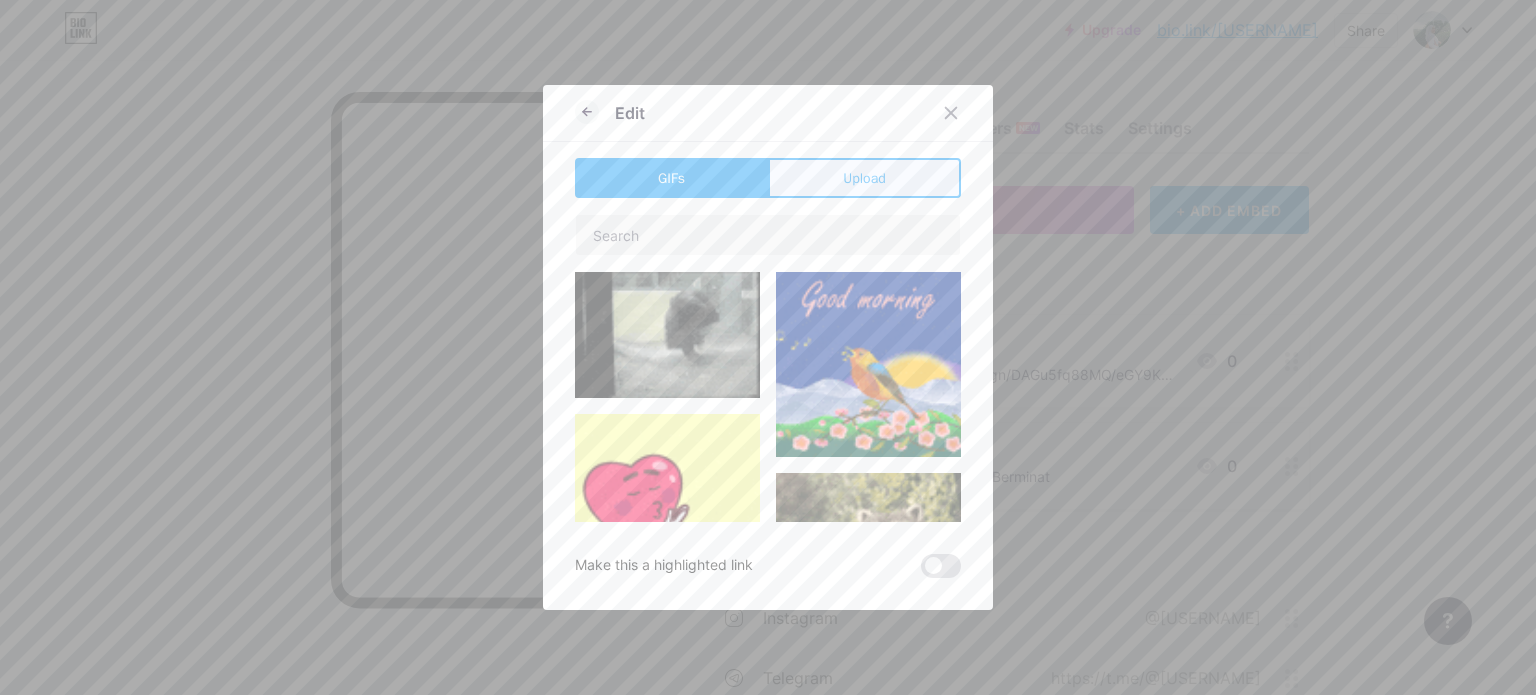 click on "Upload" at bounding box center (864, 178) 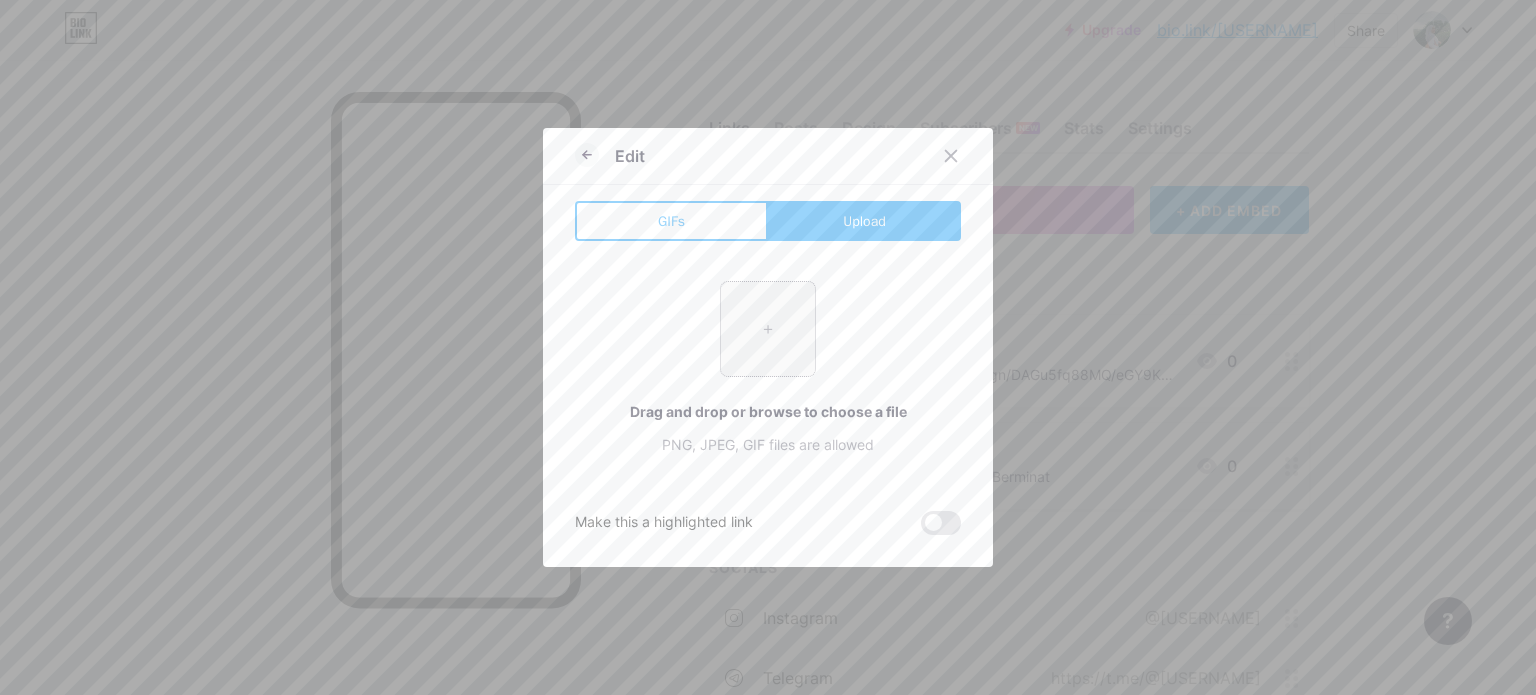 click at bounding box center (768, 329) 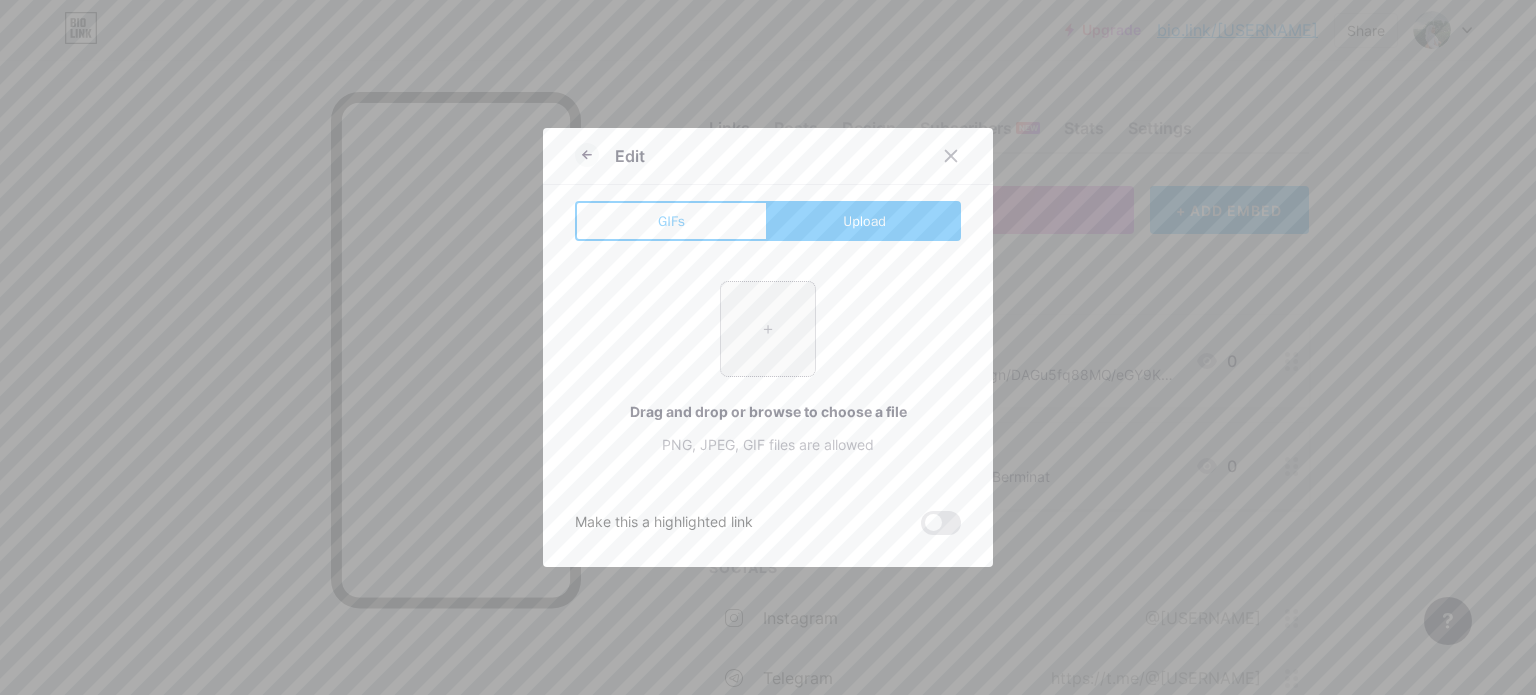 type on "C:\fakepath\[FILENAME]" 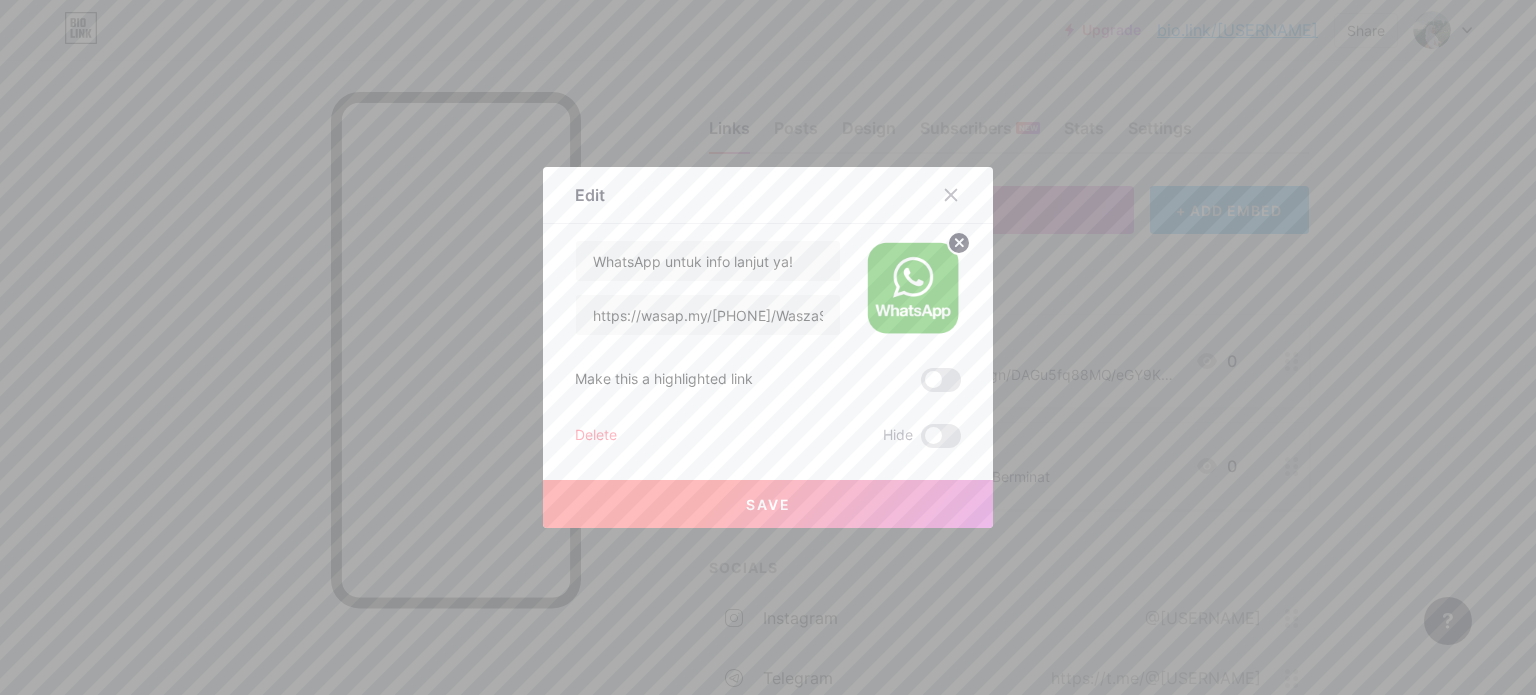 click on "Save" at bounding box center [768, 504] 